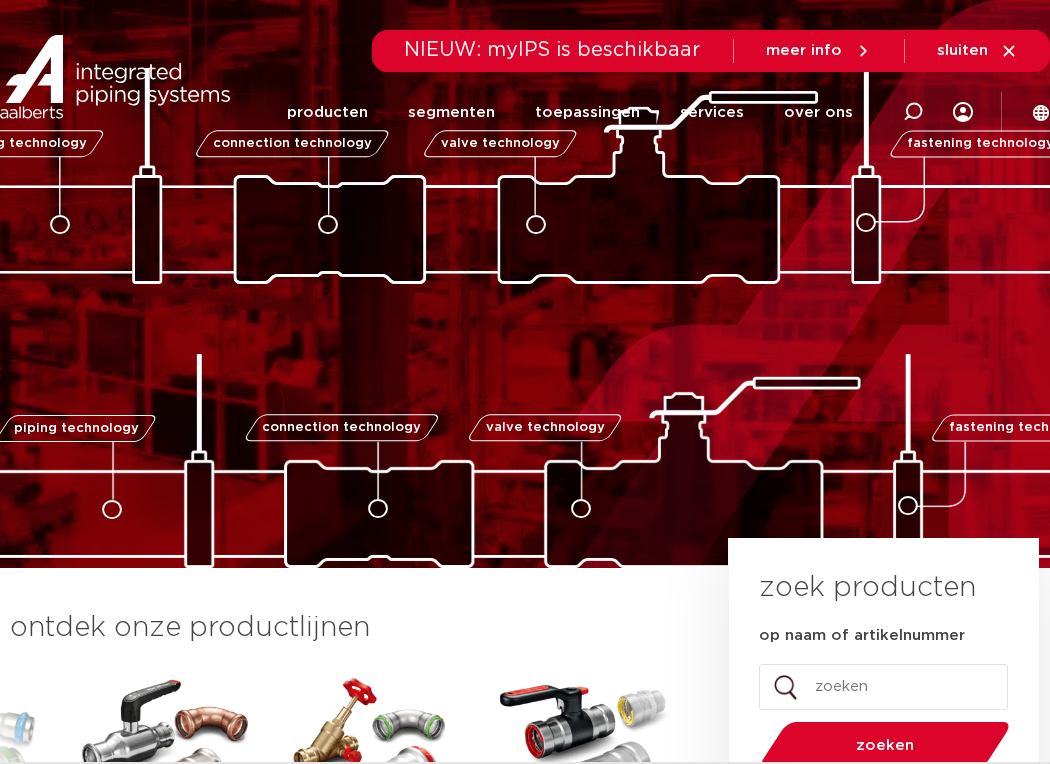 scroll, scrollTop: 0, scrollLeft: 0, axis: both 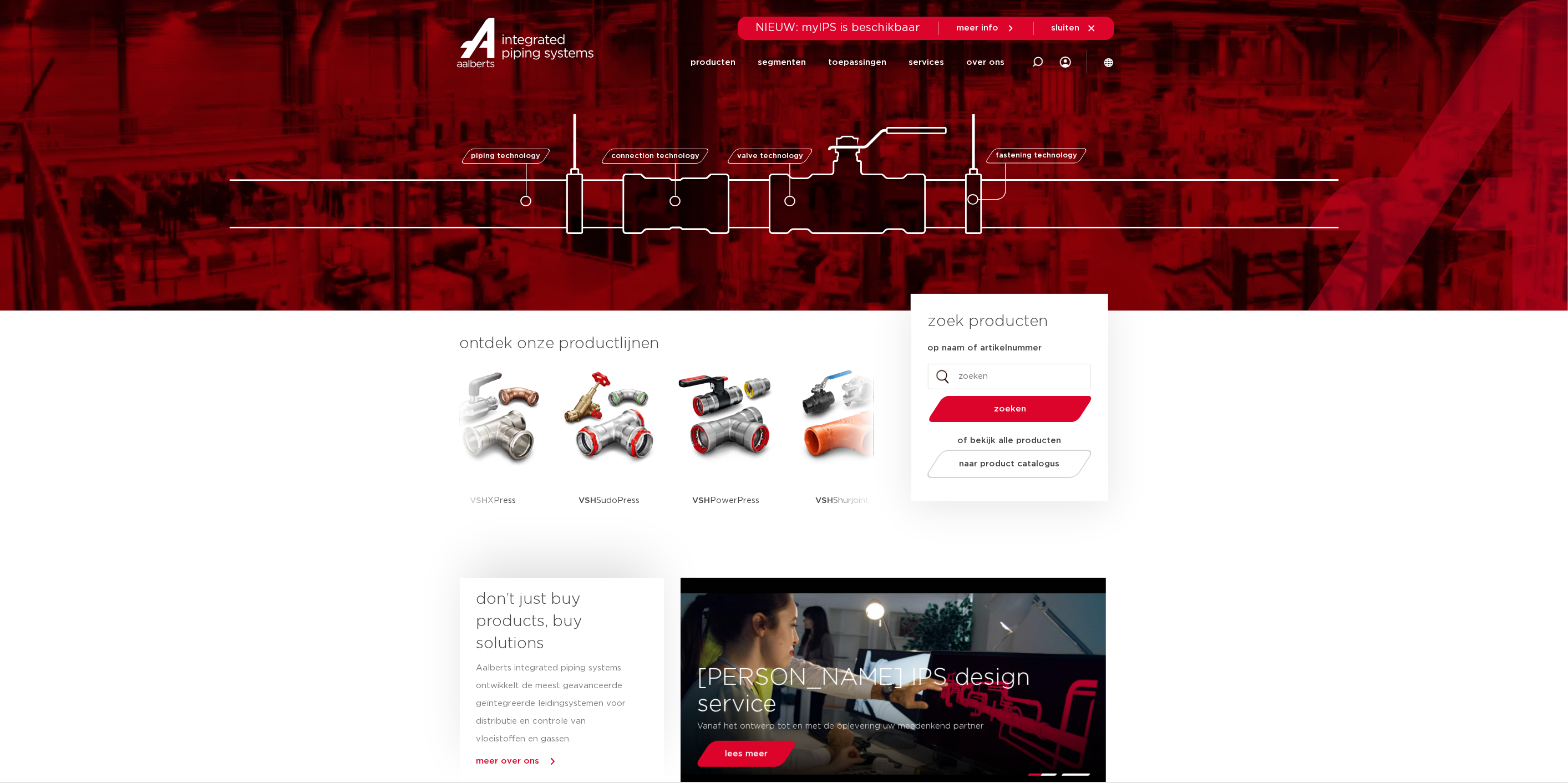 click 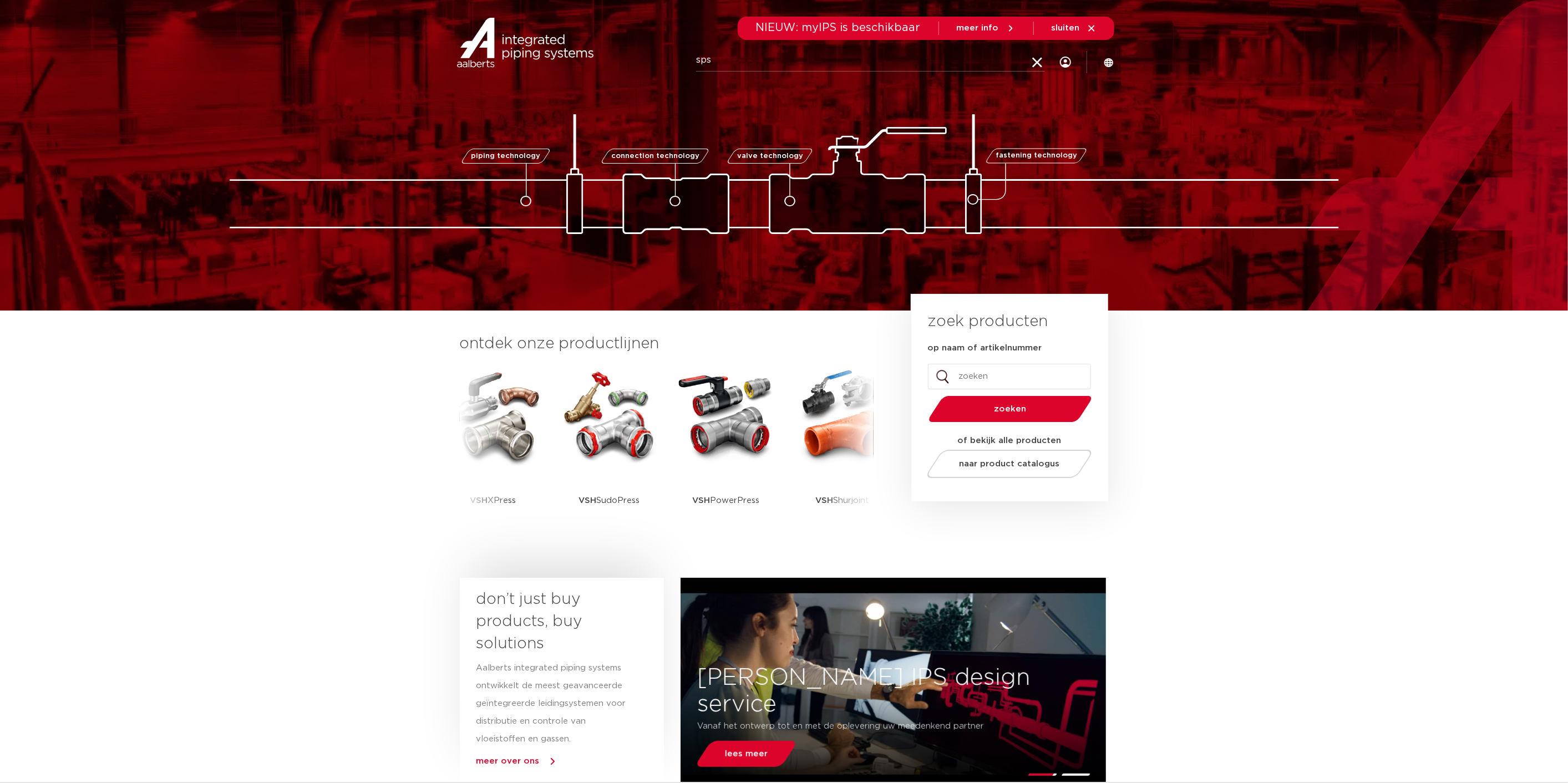 type on "sps" 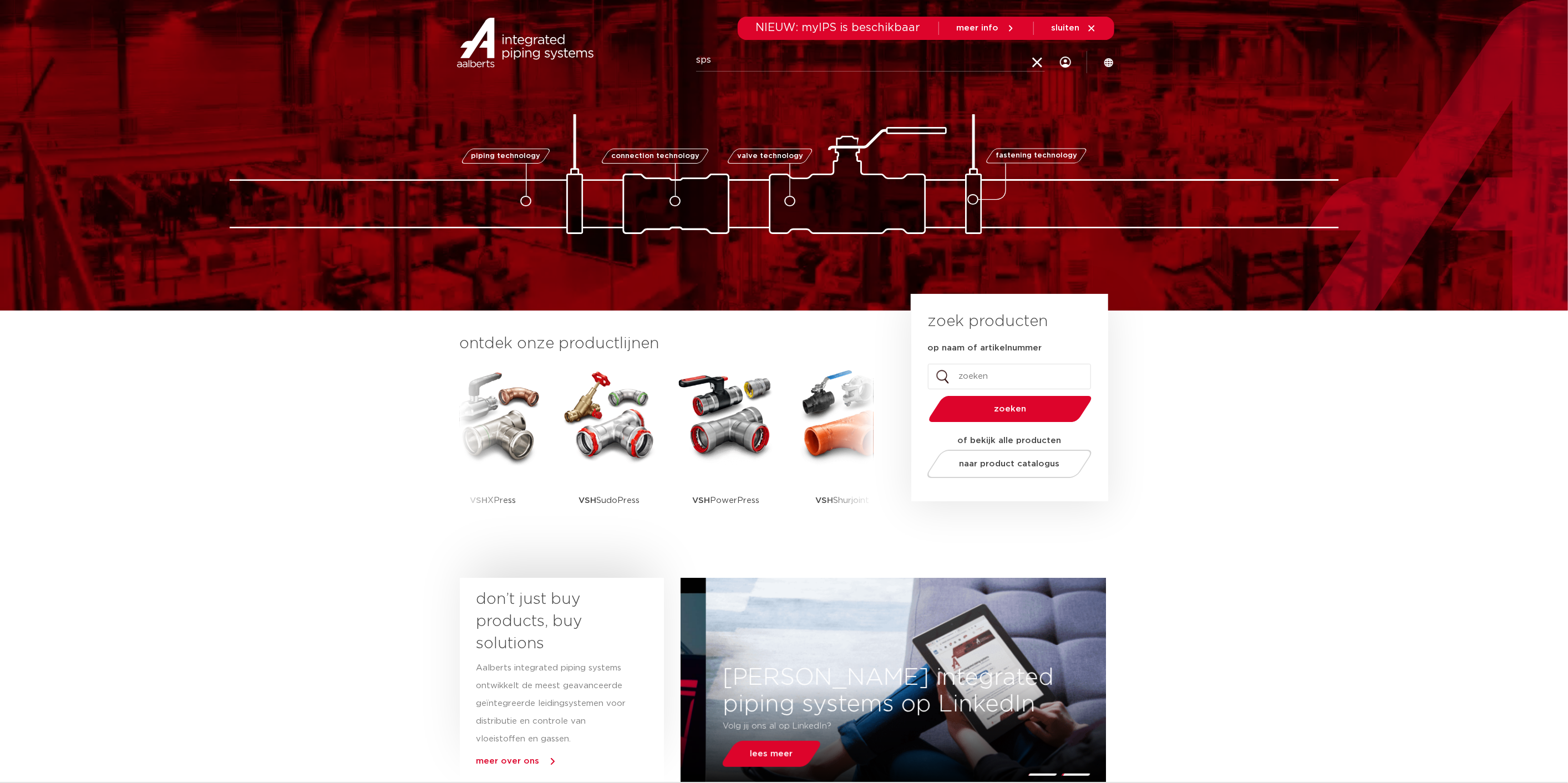 click at bounding box center (0, 0) 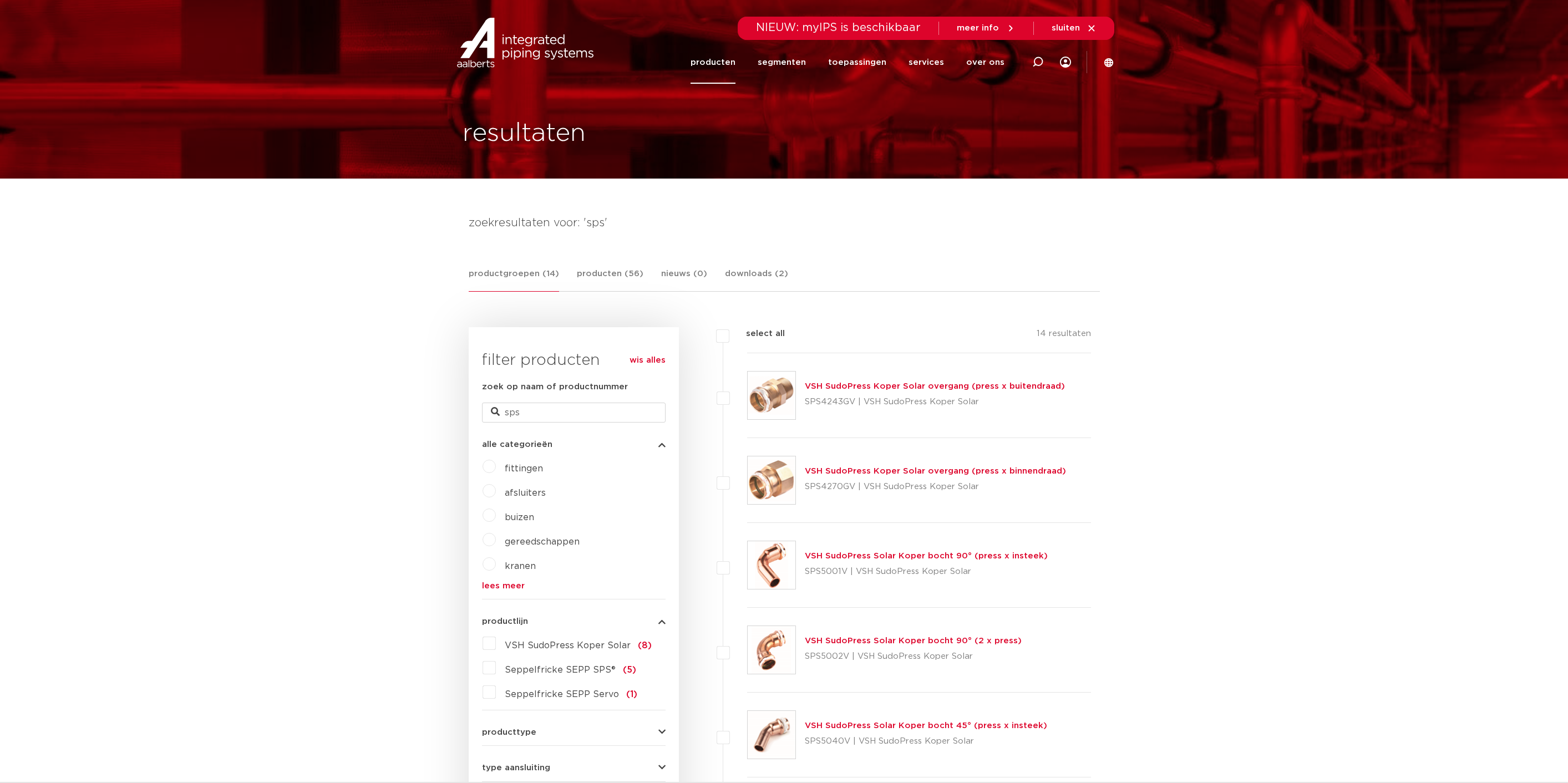 scroll, scrollTop: 0, scrollLeft: 0, axis: both 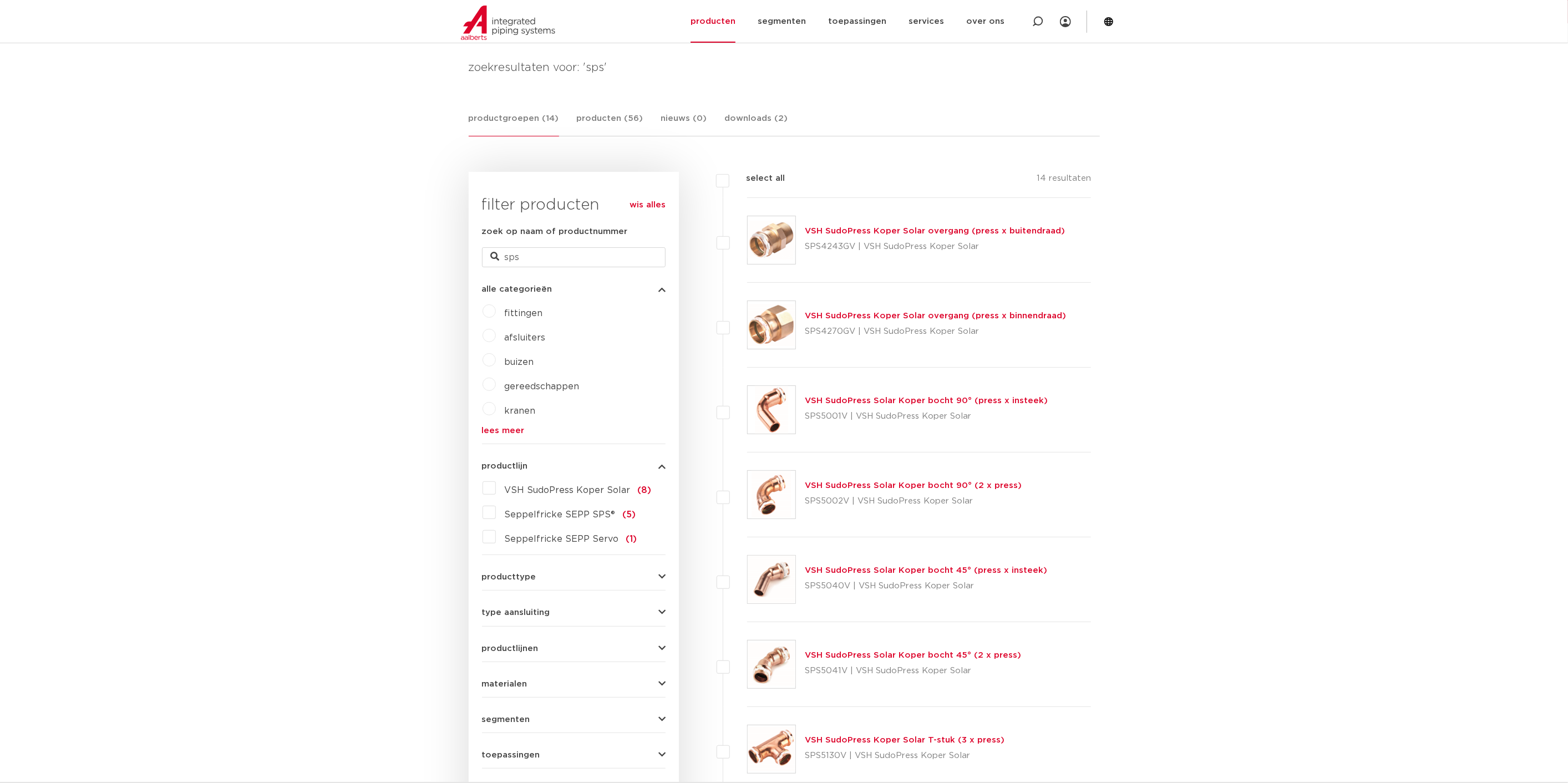 drag, startPoint x: 664, startPoint y: 471, endPoint x: 651, endPoint y: 322, distance: 149.56604 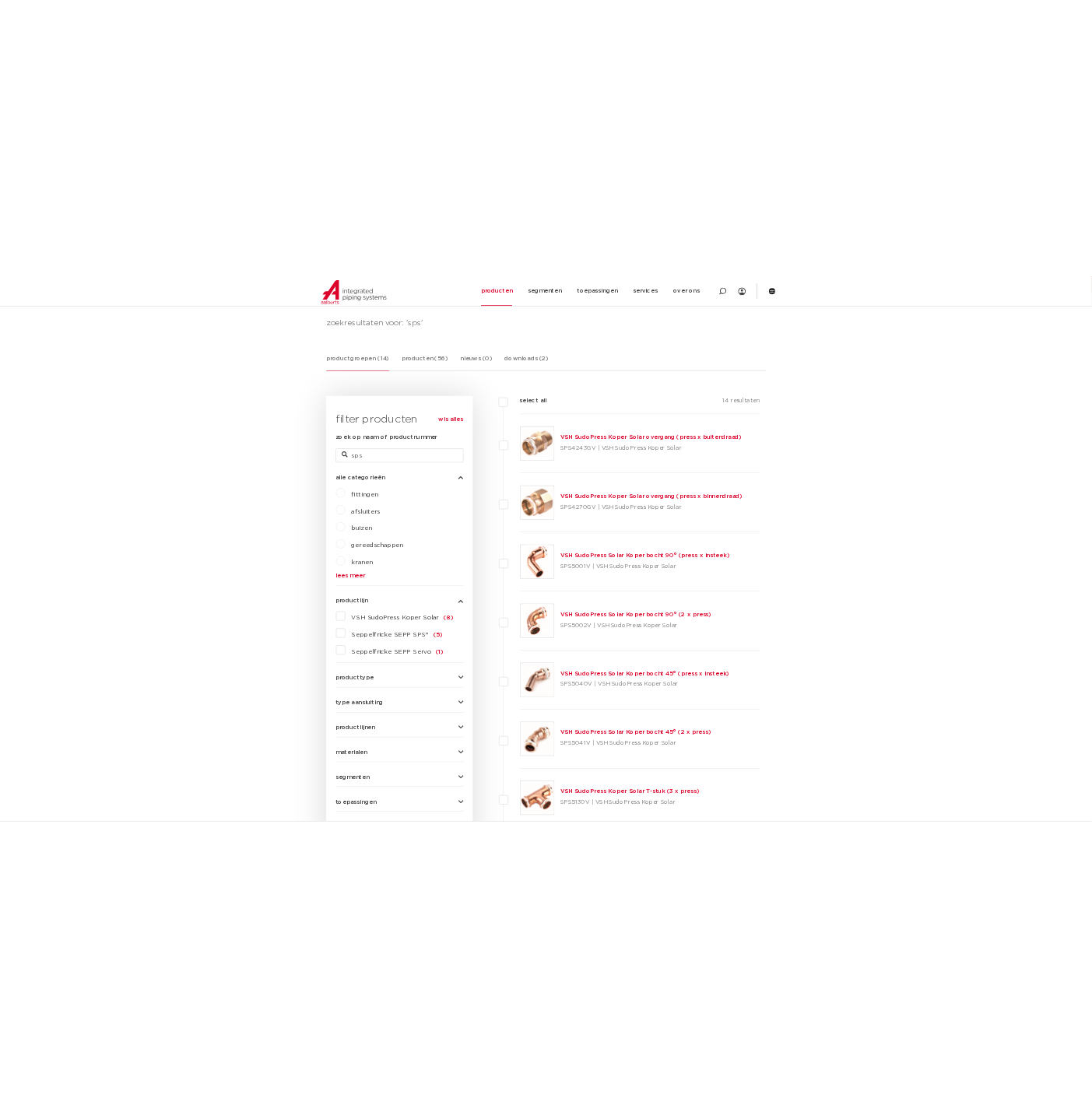 scroll, scrollTop: 131, scrollLeft: 0, axis: vertical 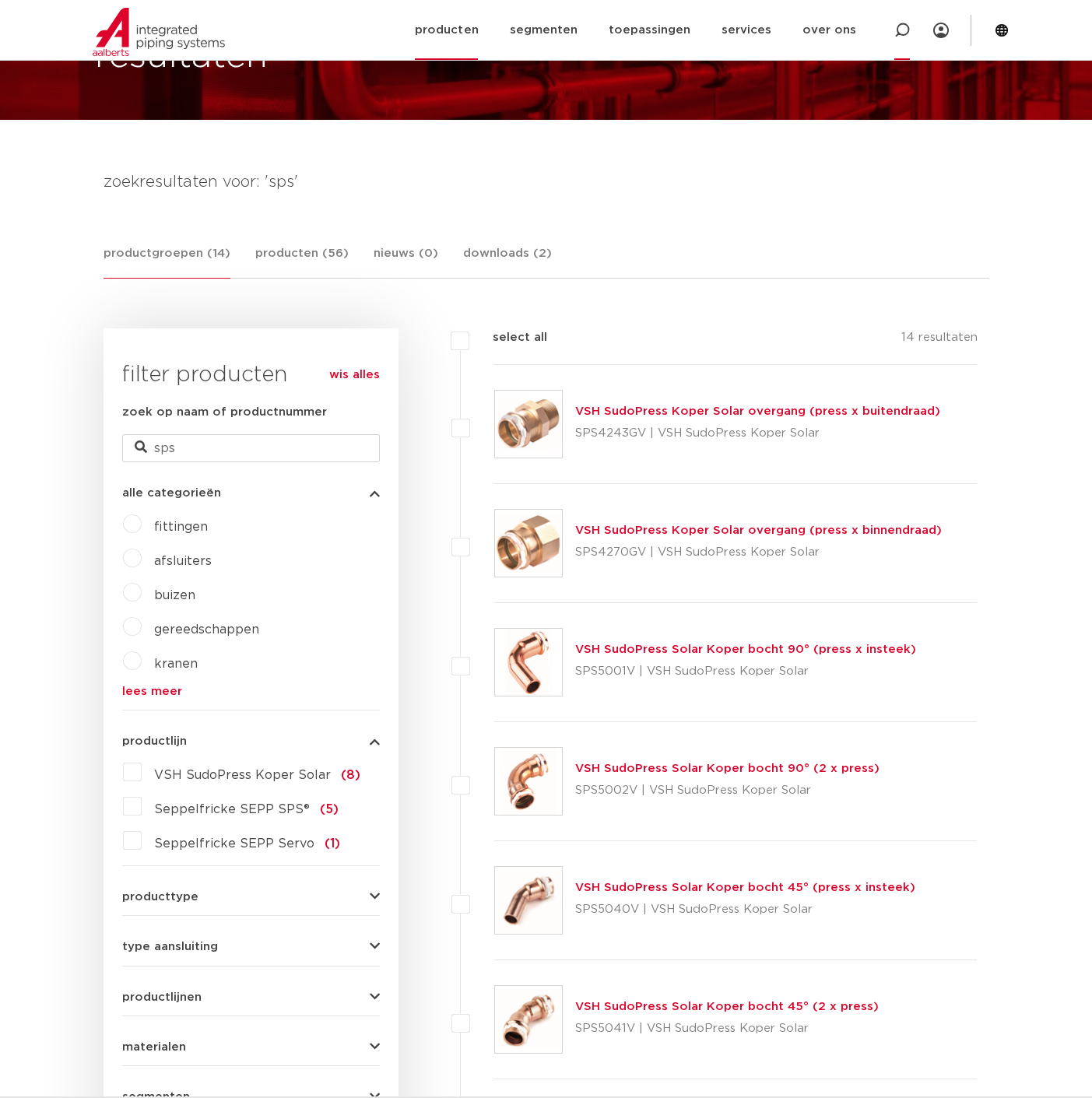 click 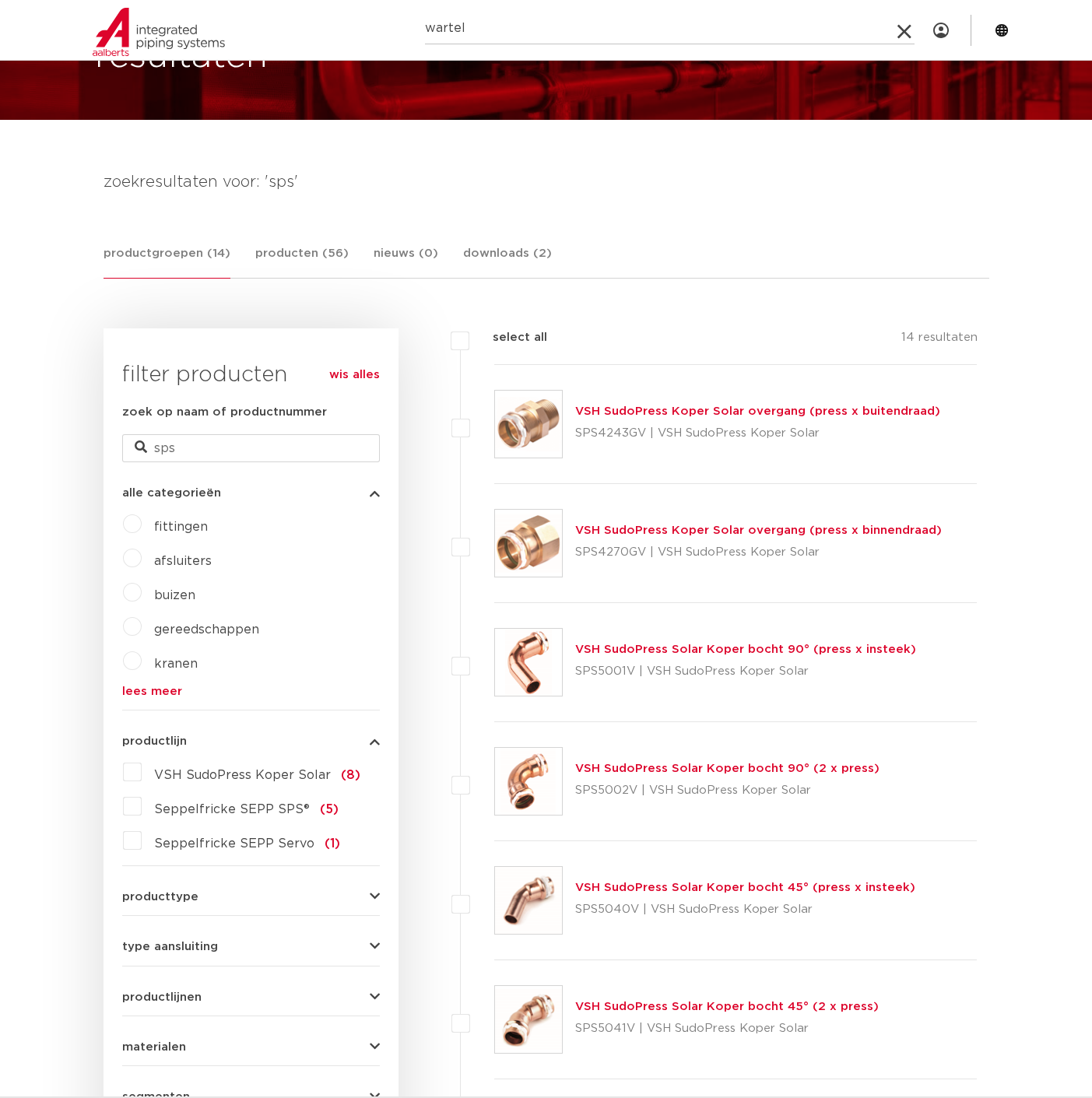 type on "wartel" 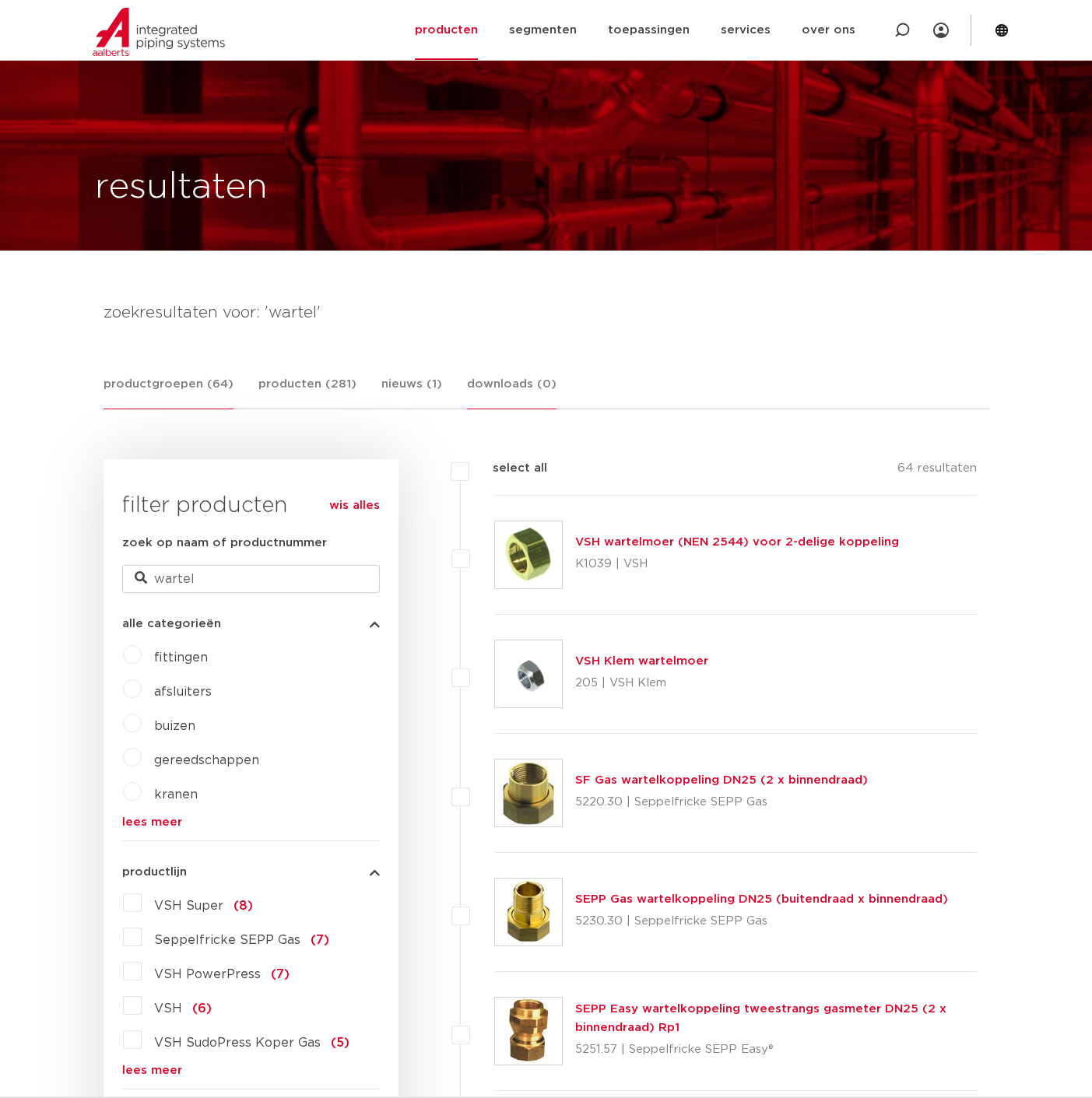 scroll, scrollTop: 131, scrollLeft: 0, axis: vertical 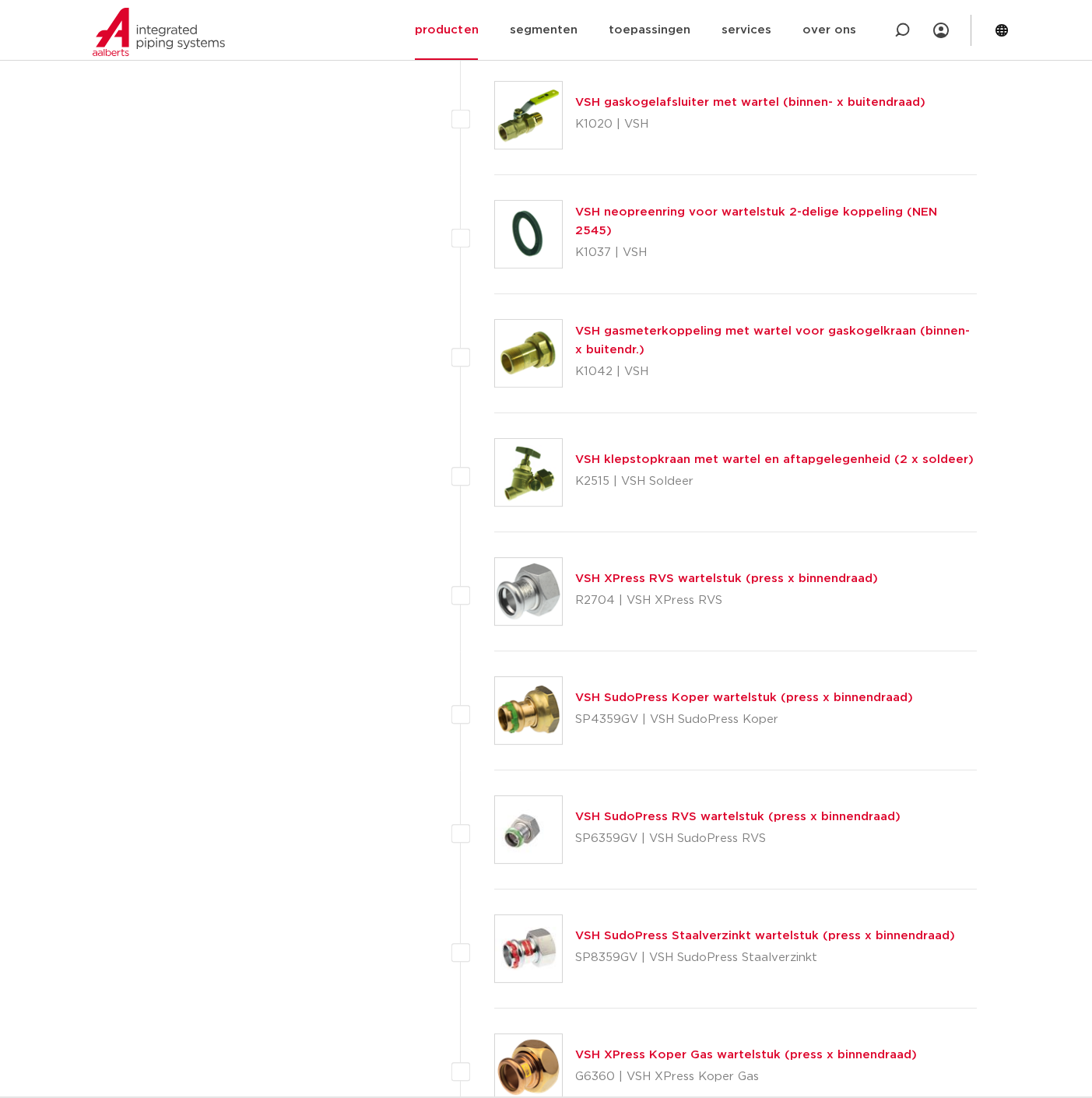click on "VSH XPress RVS wartelstuk (press x binnendraad)" at bounding box center [726, 578] 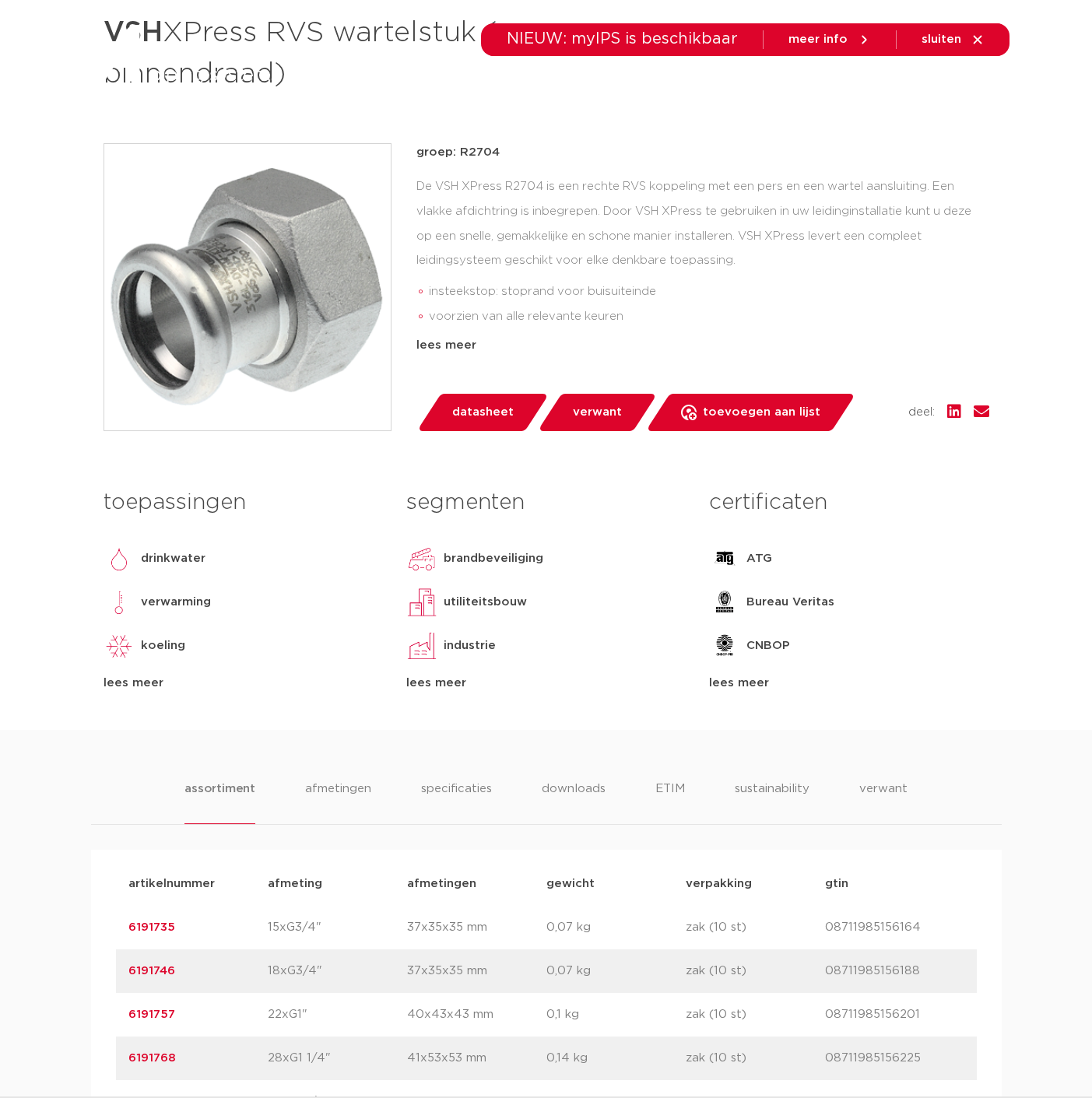 scroll, scrollTop: 0, scrollLeft: 0, axis: both 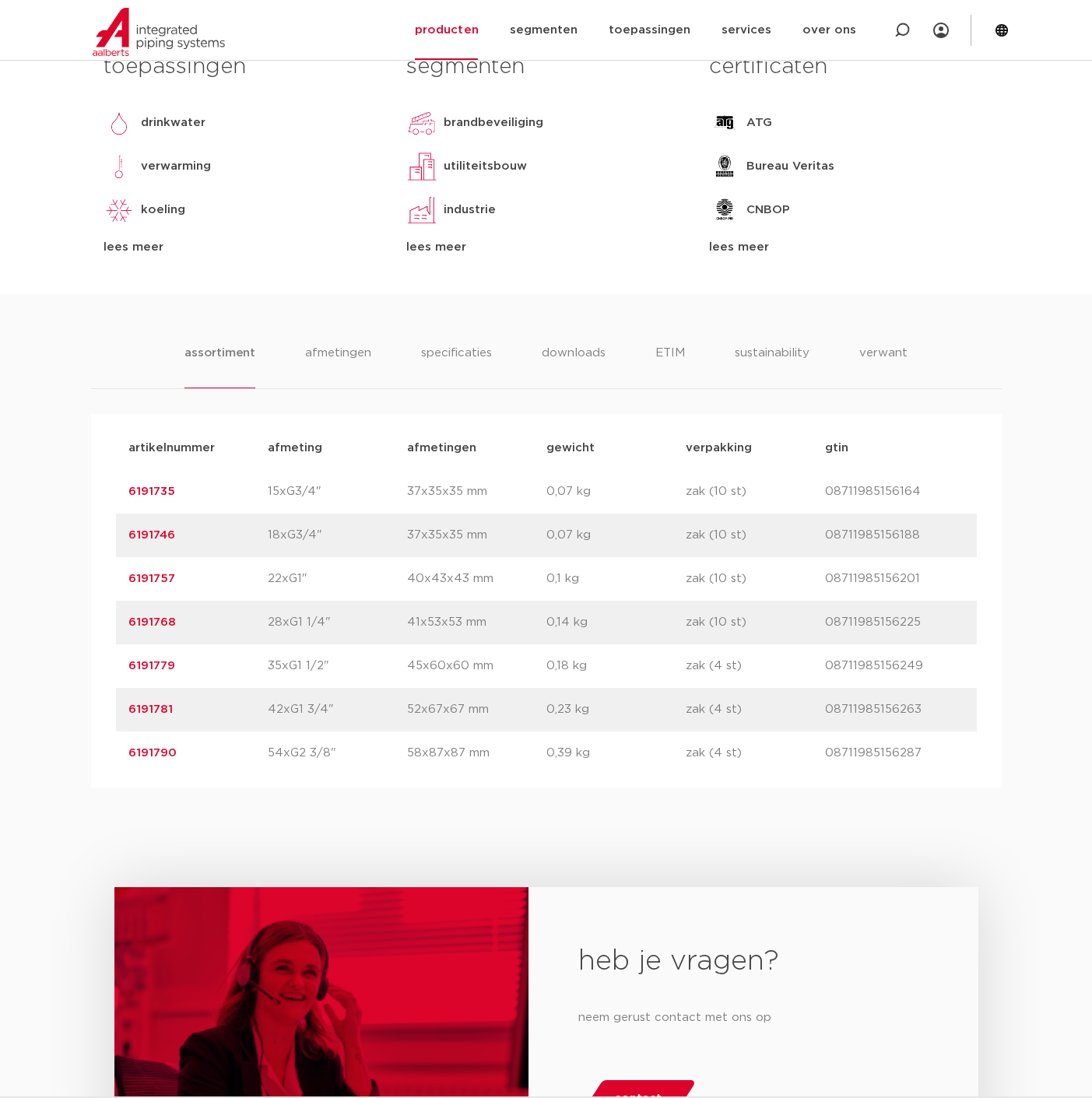 click on "6191757" at bounding box center [152, 578] 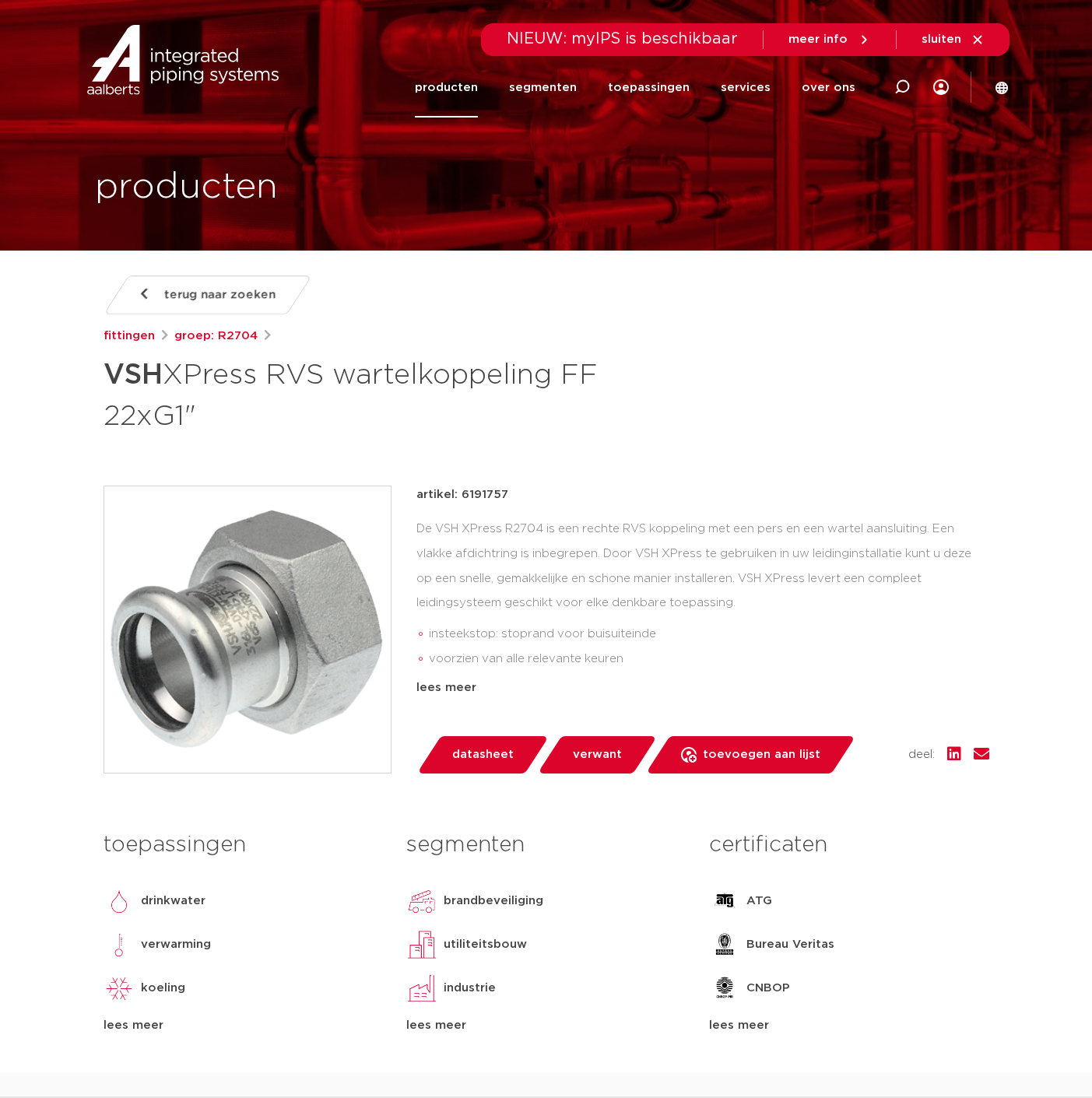 scroll, scrollTop: 0, scrollLeft: 0, axis: both 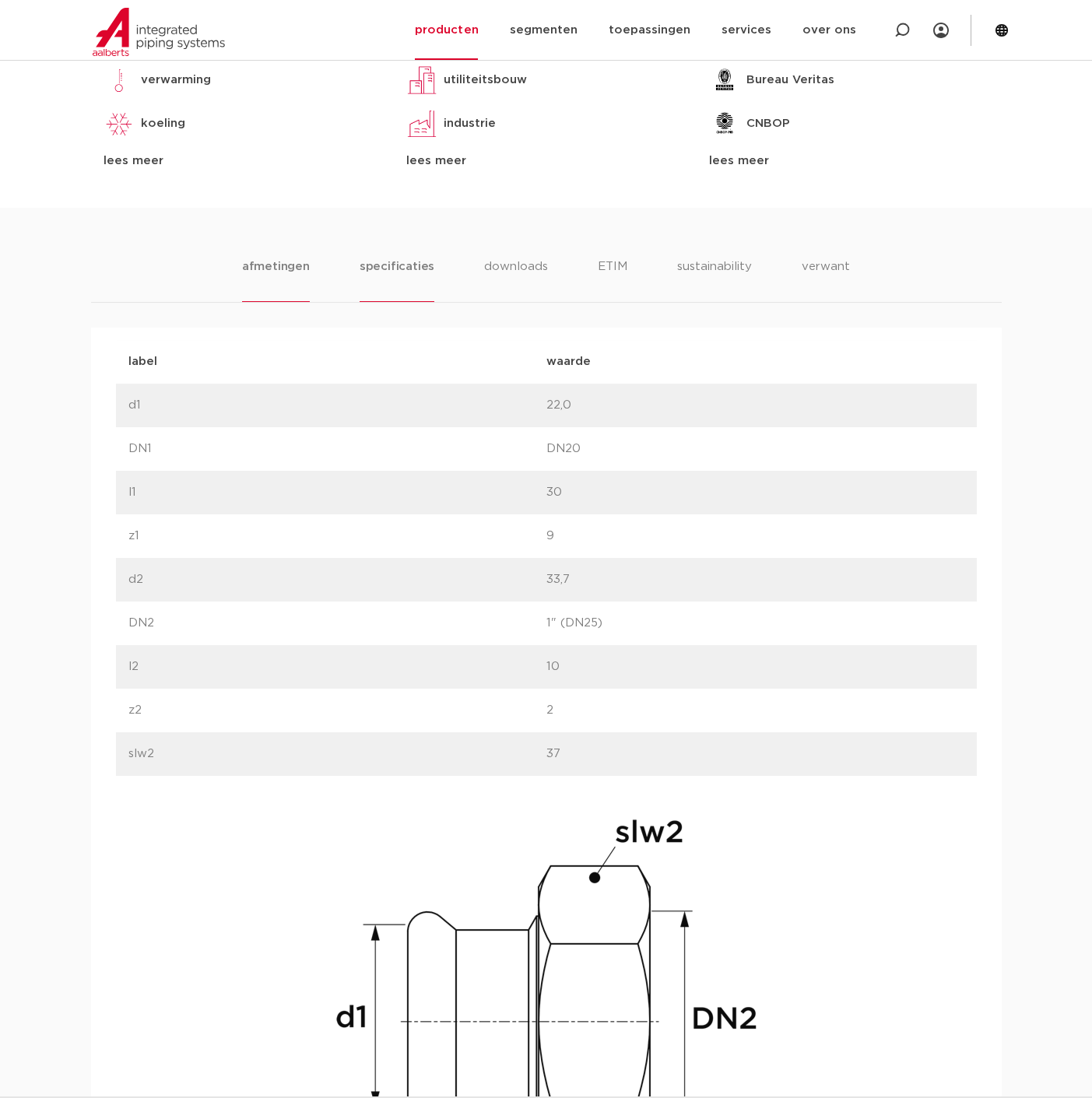 click on "specificaties" at bounding box center (397, 279) 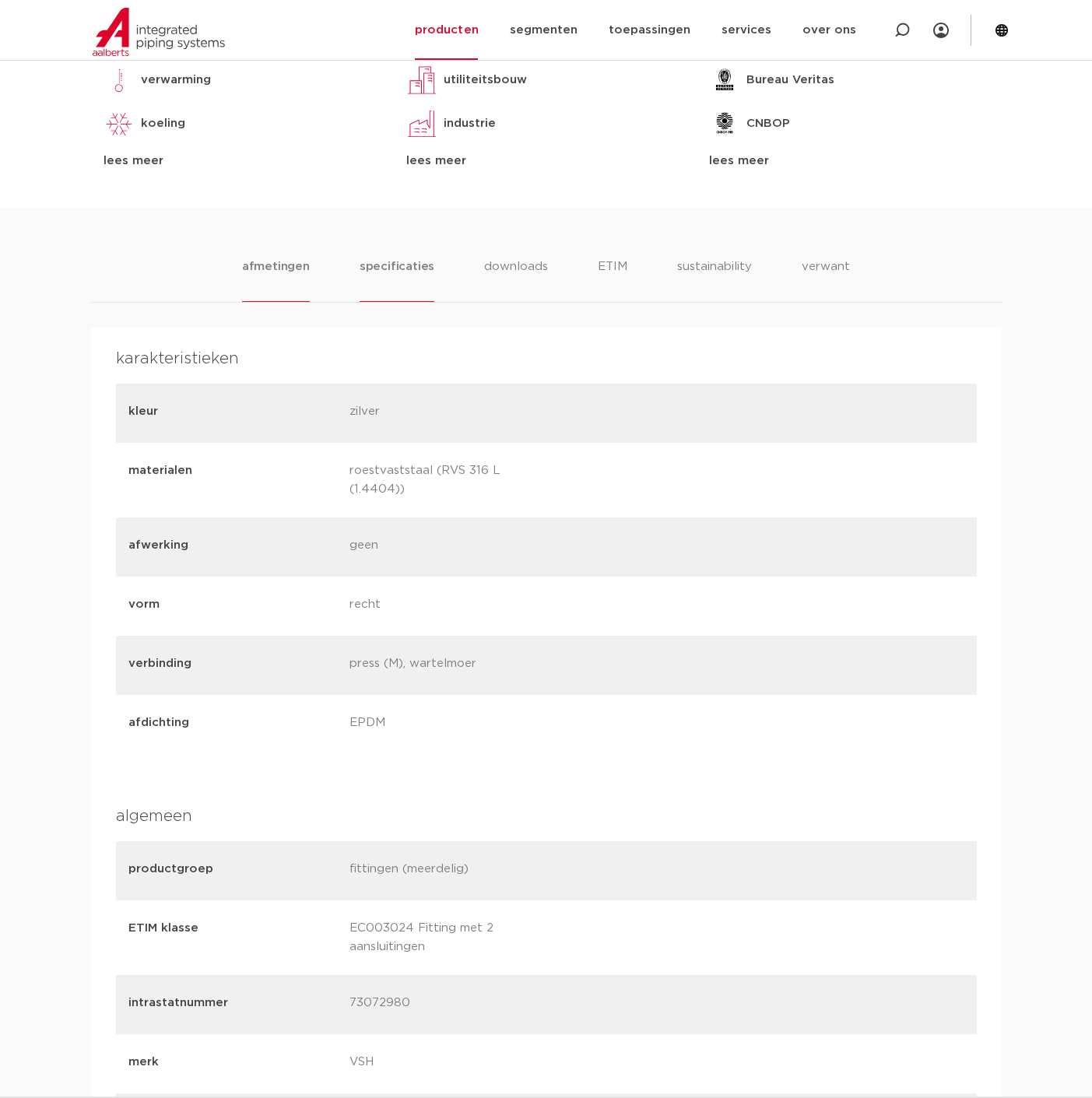 click on "afmetingen" at bounding box center [276, 279] 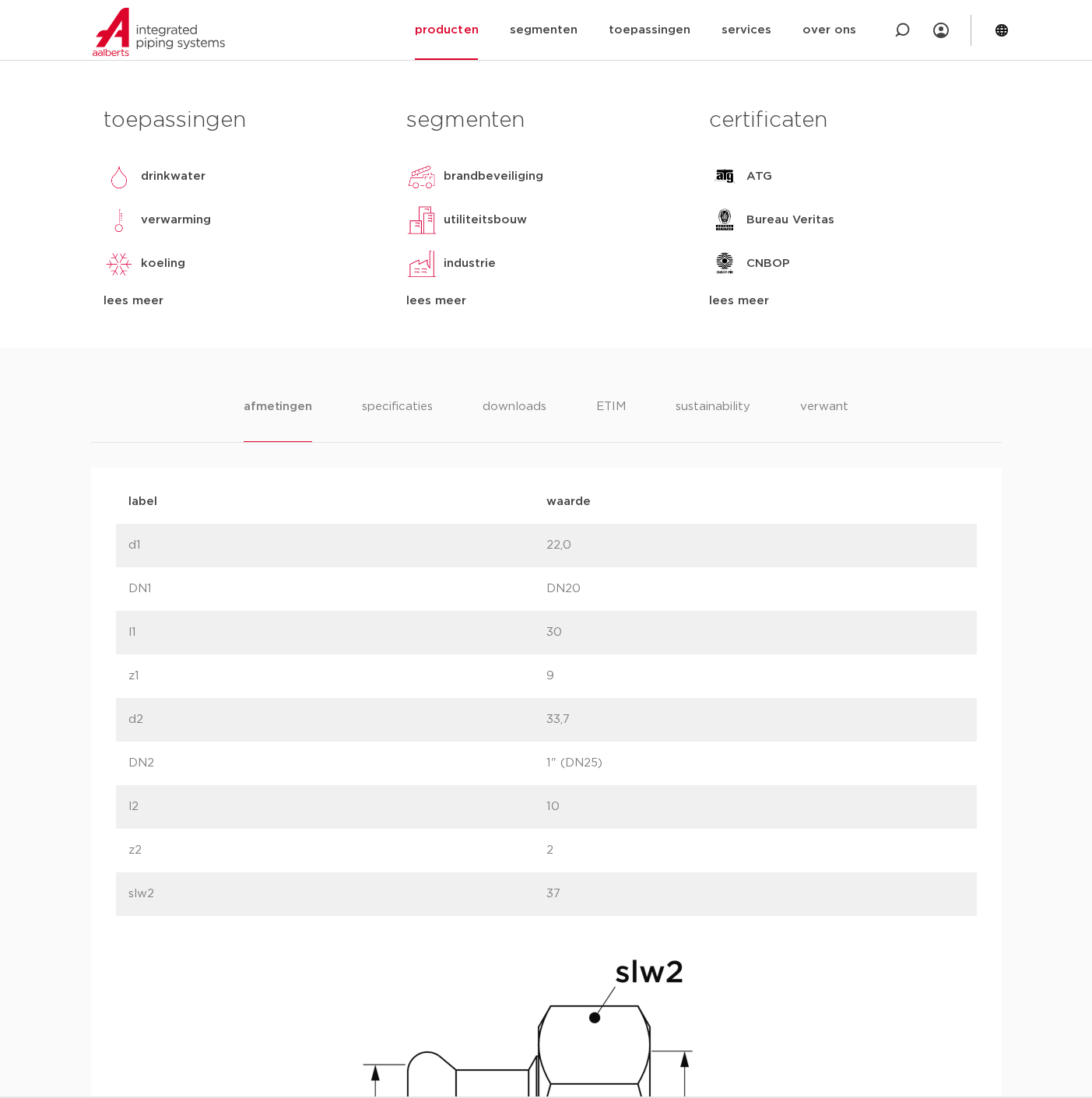 scroll, scrollTop: 691, scrollLeft: 0, axis: vertical 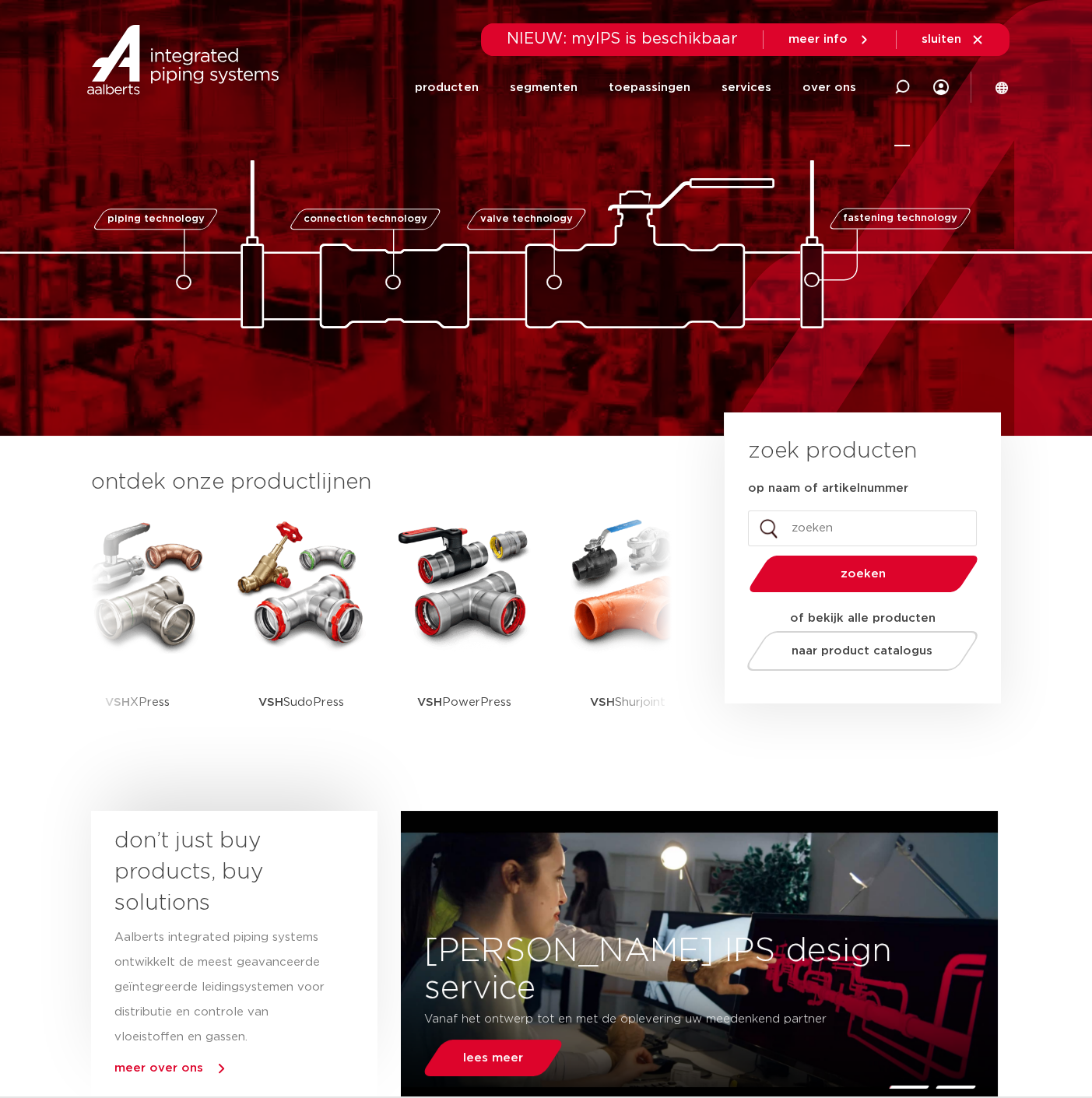 click 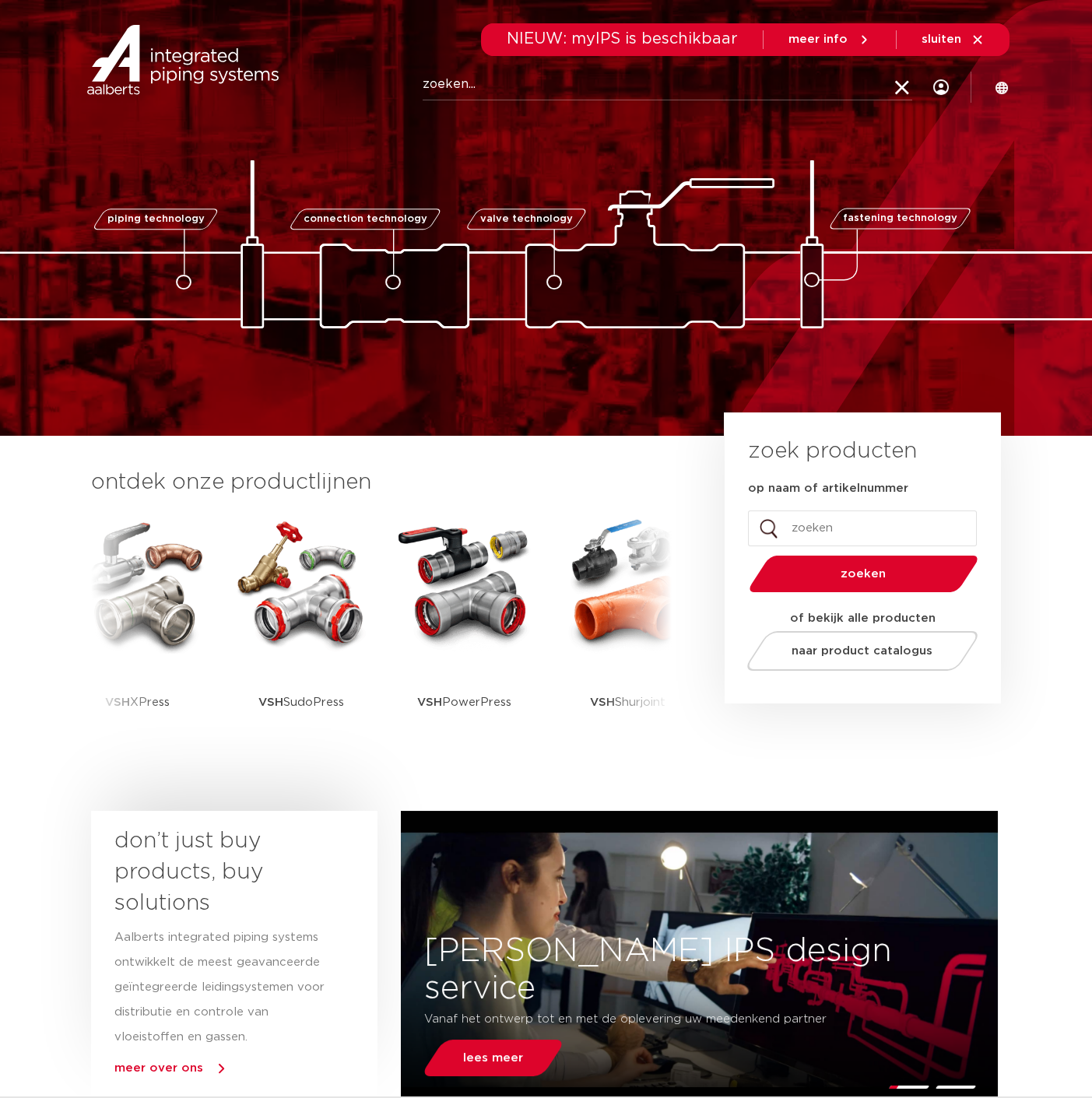 paste on "0006033" 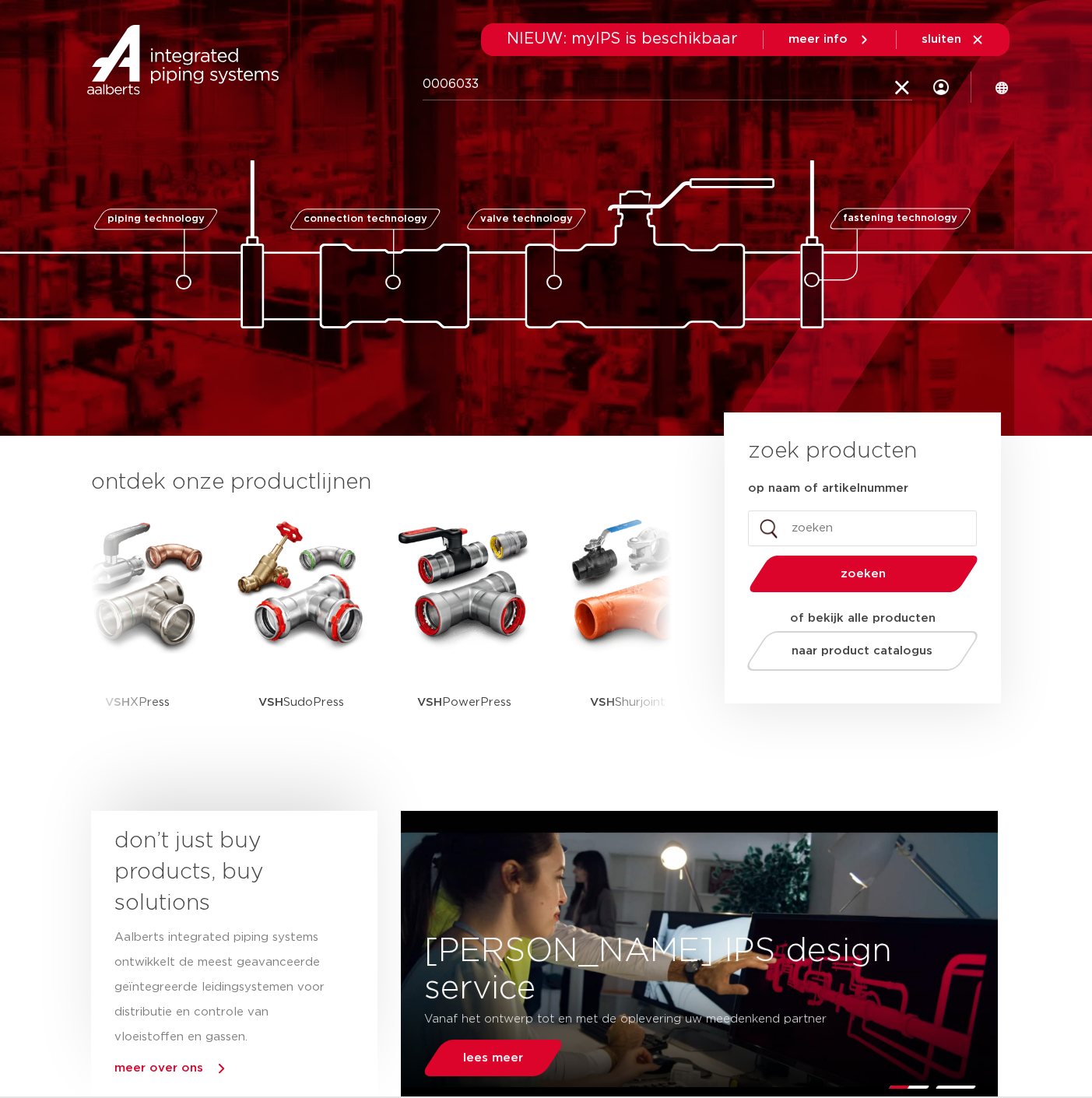 type on "0006033" 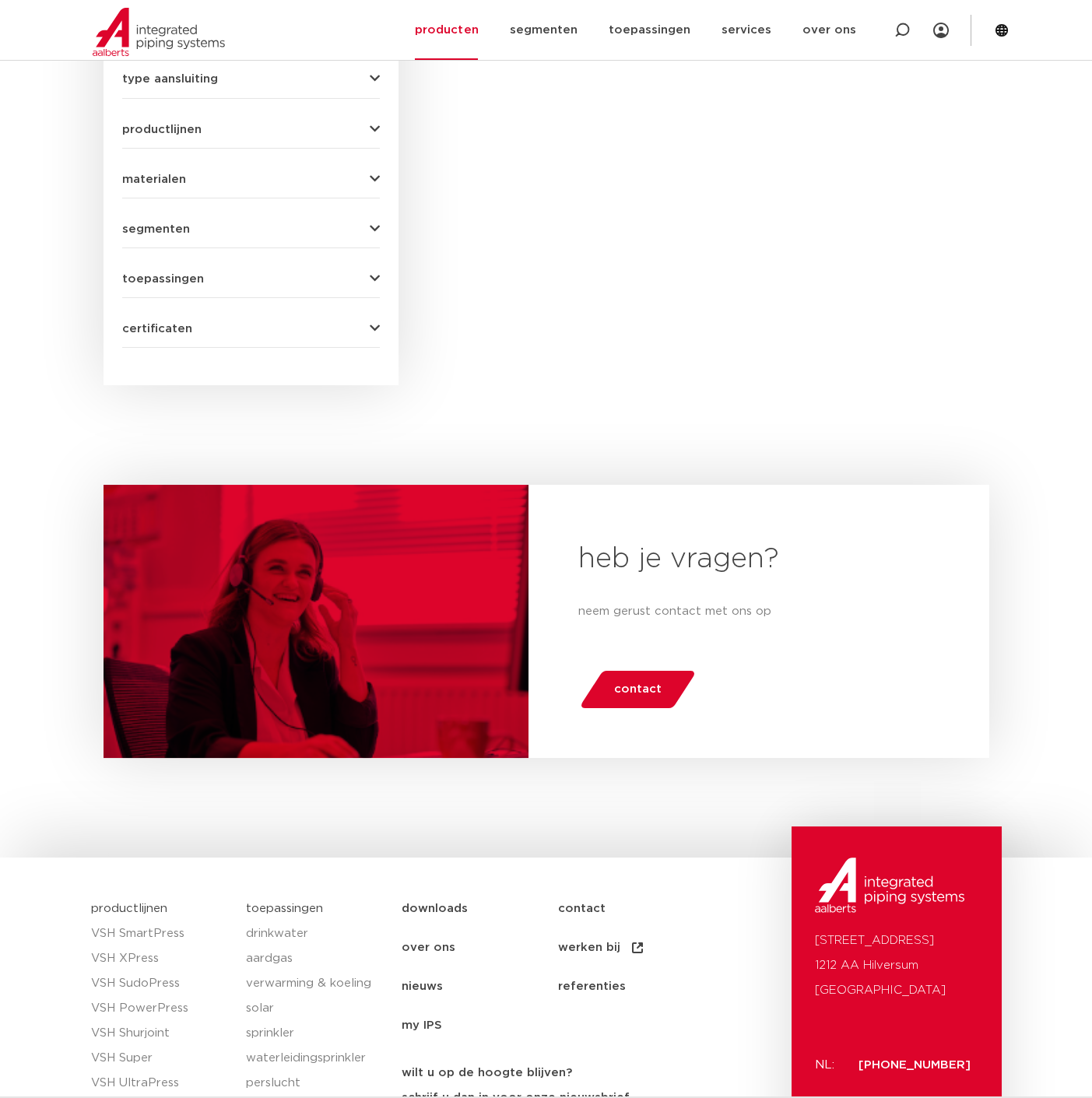 scroll, scrollTop: 0, scrollLeft: 0, axis: both 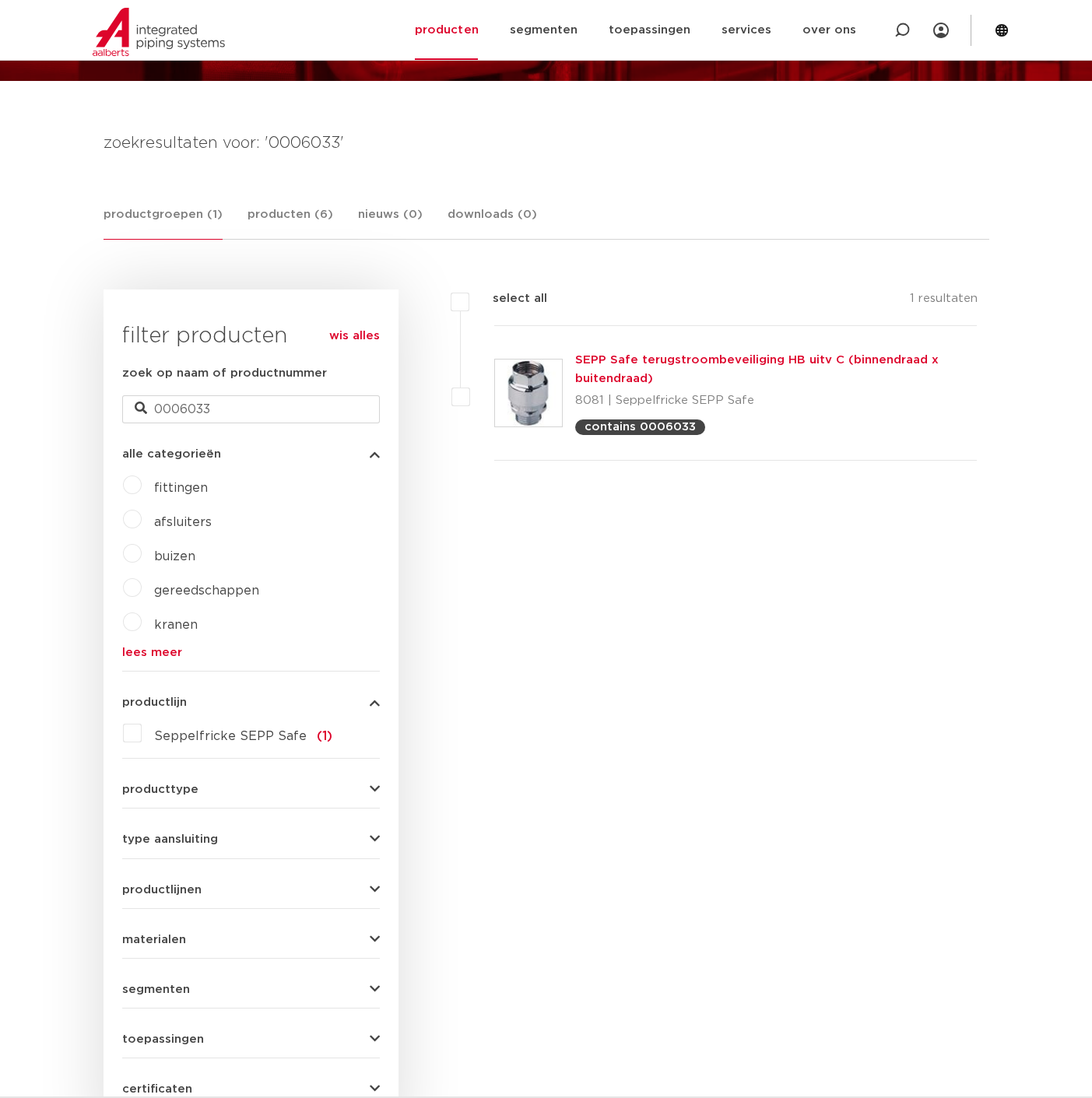 click on "filters
select all
1 resultaten
SEPP Safe terugstroombeveiliging HB uitv C (binnendraad x buitendraad)" at bounding box center [693, 717] 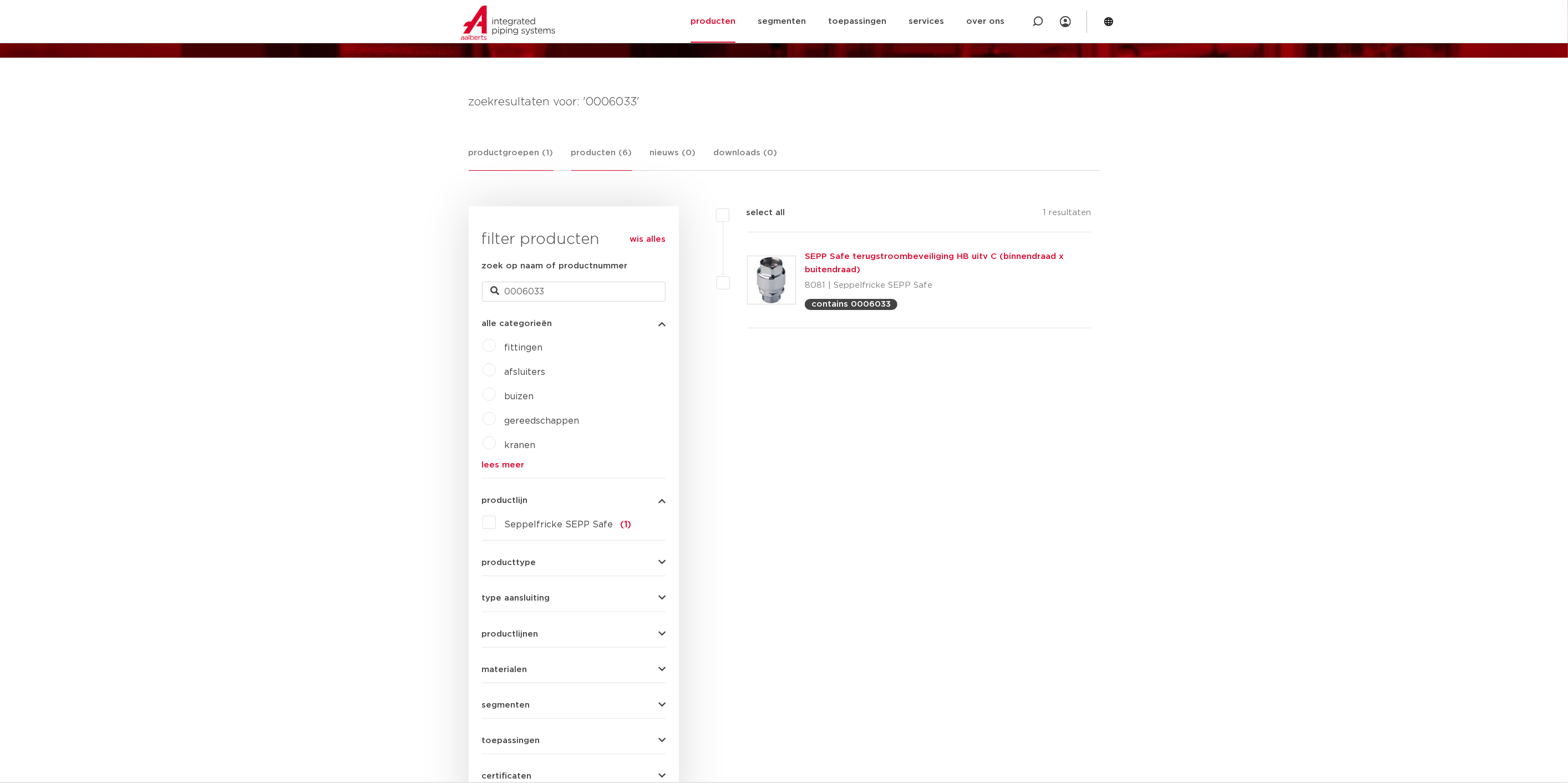 click on "producten (6)" at bounding box center [602, 159] 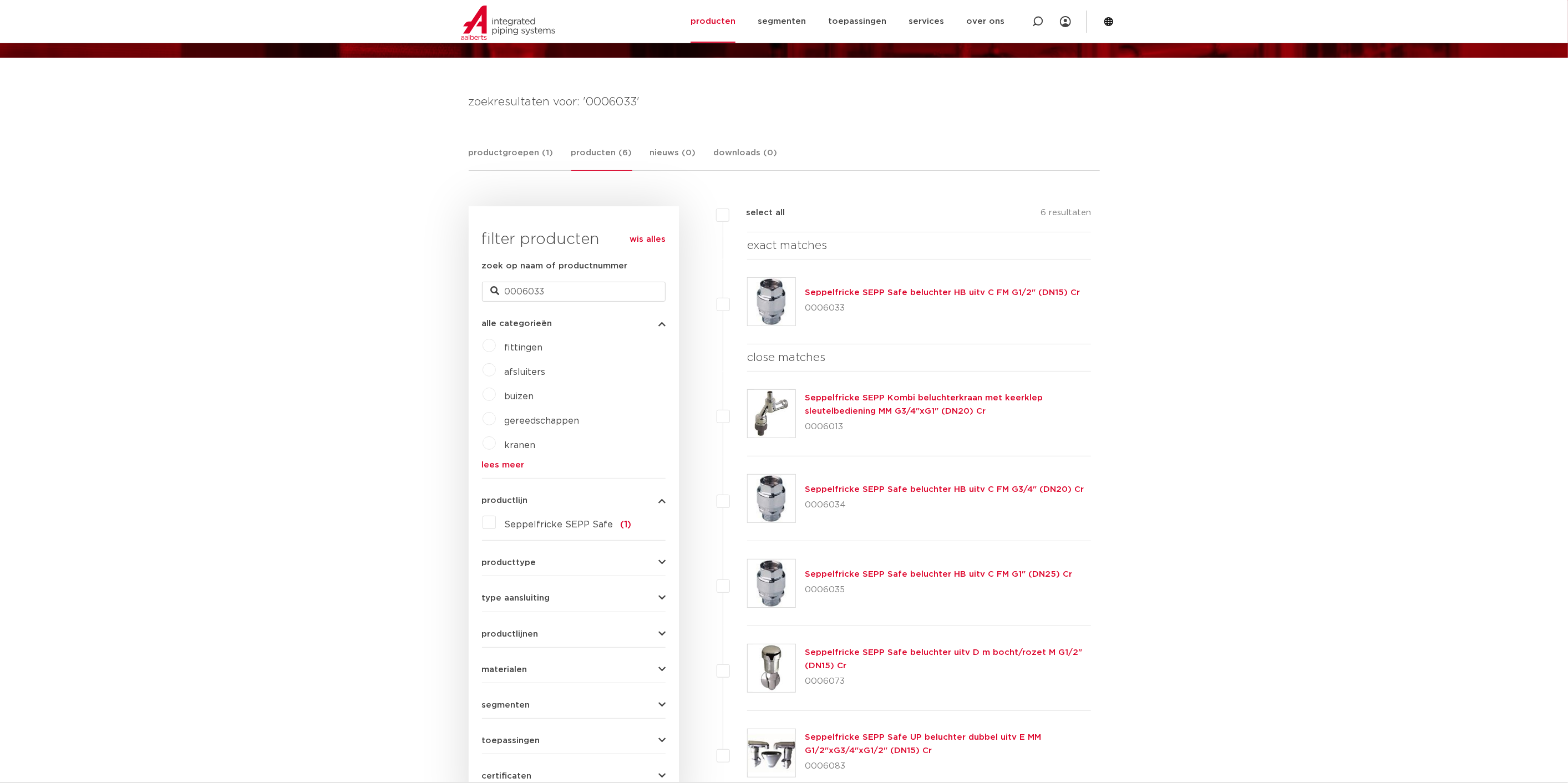 click on "Seppelfricke SEPP Safe beluchter HB uitv C FM G1/2" (DN15) Cr" at bounding box center (942, 292) 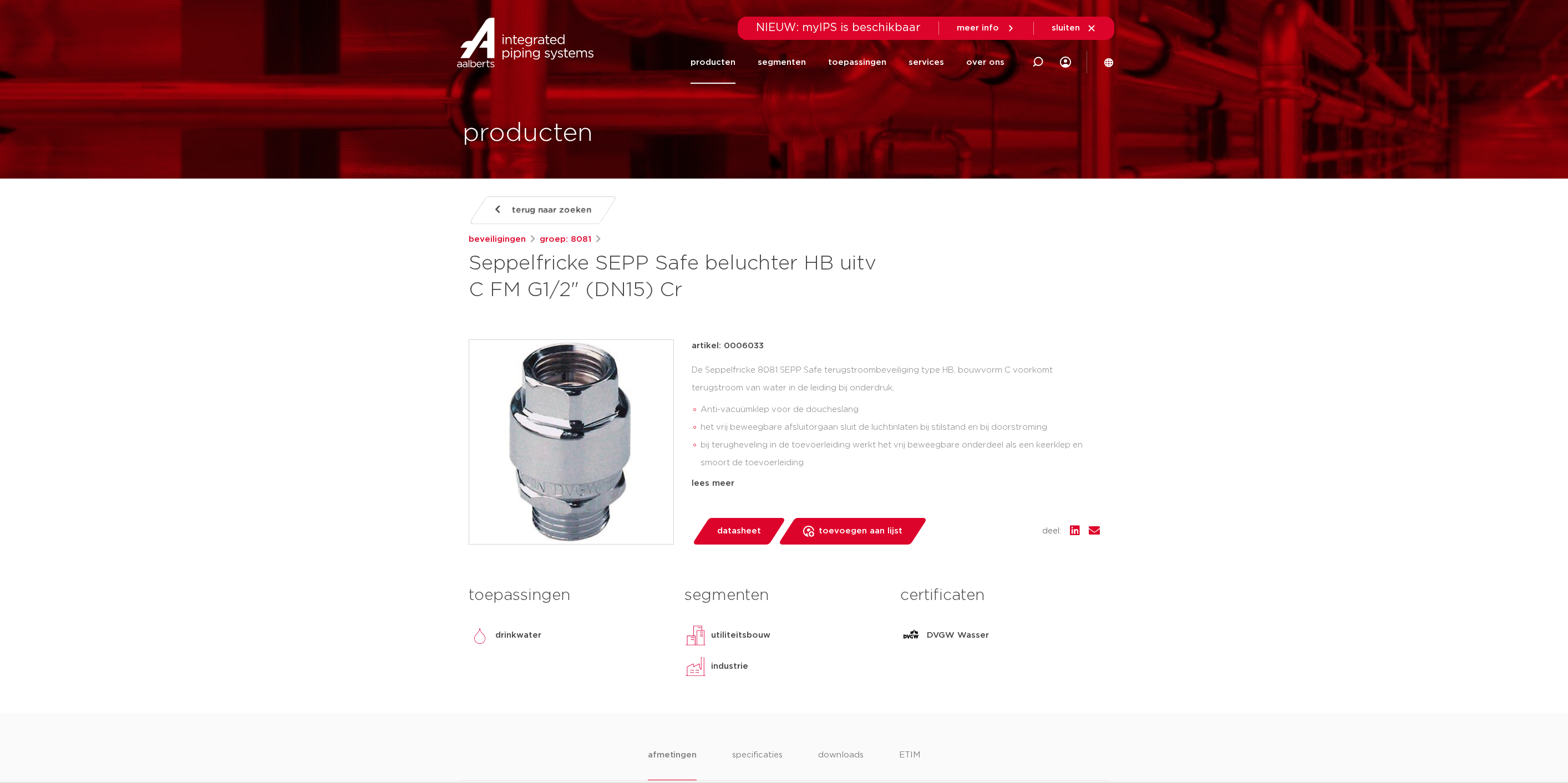 scroll, scrollTop: 0, scrollLeft: 0, axis: both 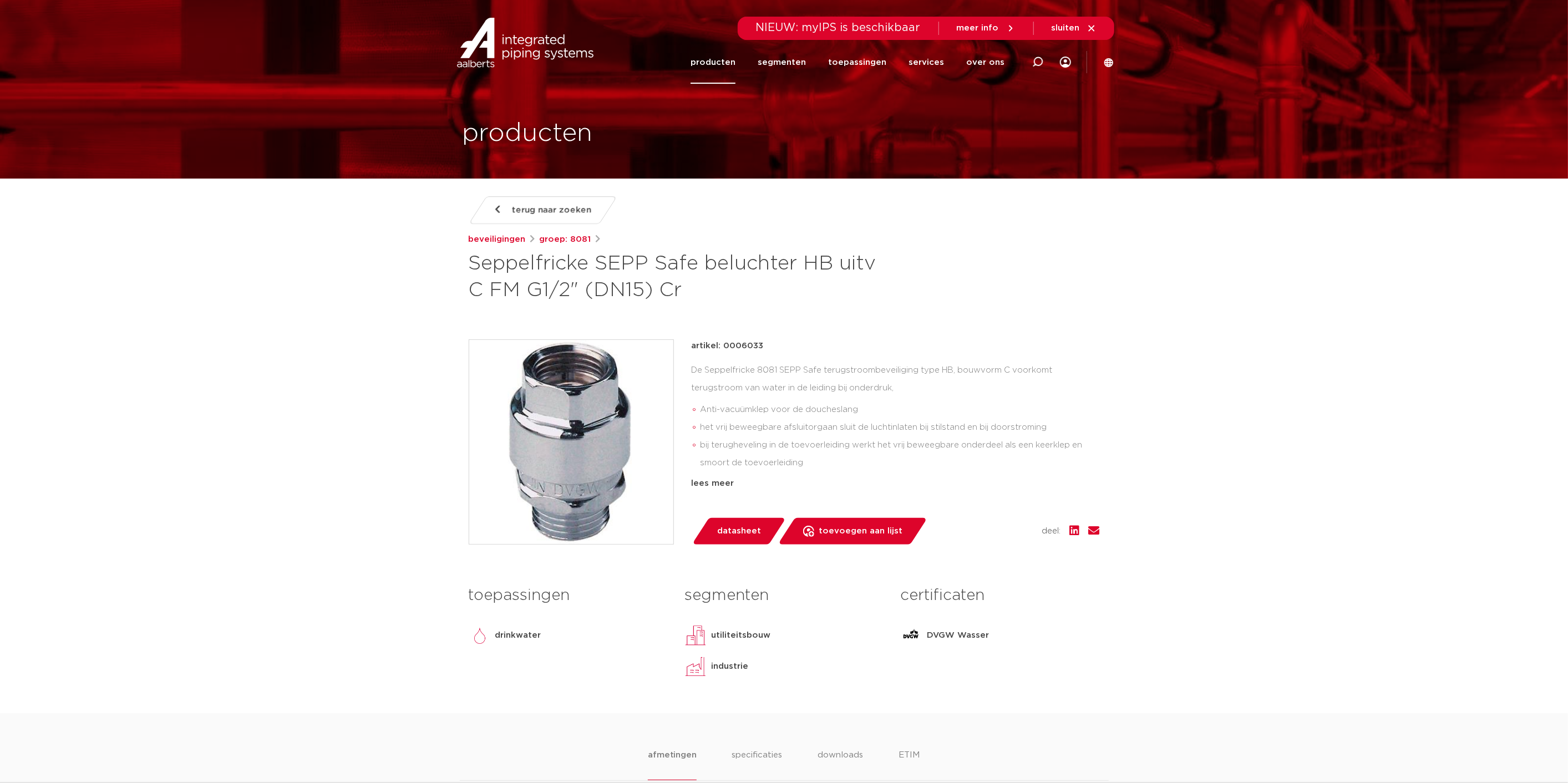 click on "De Seppelfricke 8081 SEPP Safe terugstroombeveiliging type HB, bouwvorm C voorkomt terugstroom van water in de leiding bij onderdruk, Anti-vacuümklep voor de doucheslang het vrij beweegbare afsluitorgaan sluit de luchtinlaten bij stilstand en bij doorstroming bij terugheveling in de toevoerleiding werkt het vrij beweegbare onderdeel als een keerklep en smoort de toevoerleiding de beveiliging mag niet permanent worden belast op tegendruk; het benedenstroomse leidingdeel moet flexibel zijn en kunnen worden verwijderd. de beveiliging moet verticaal worden gemonteerd;" at bounding box center (896, 417) 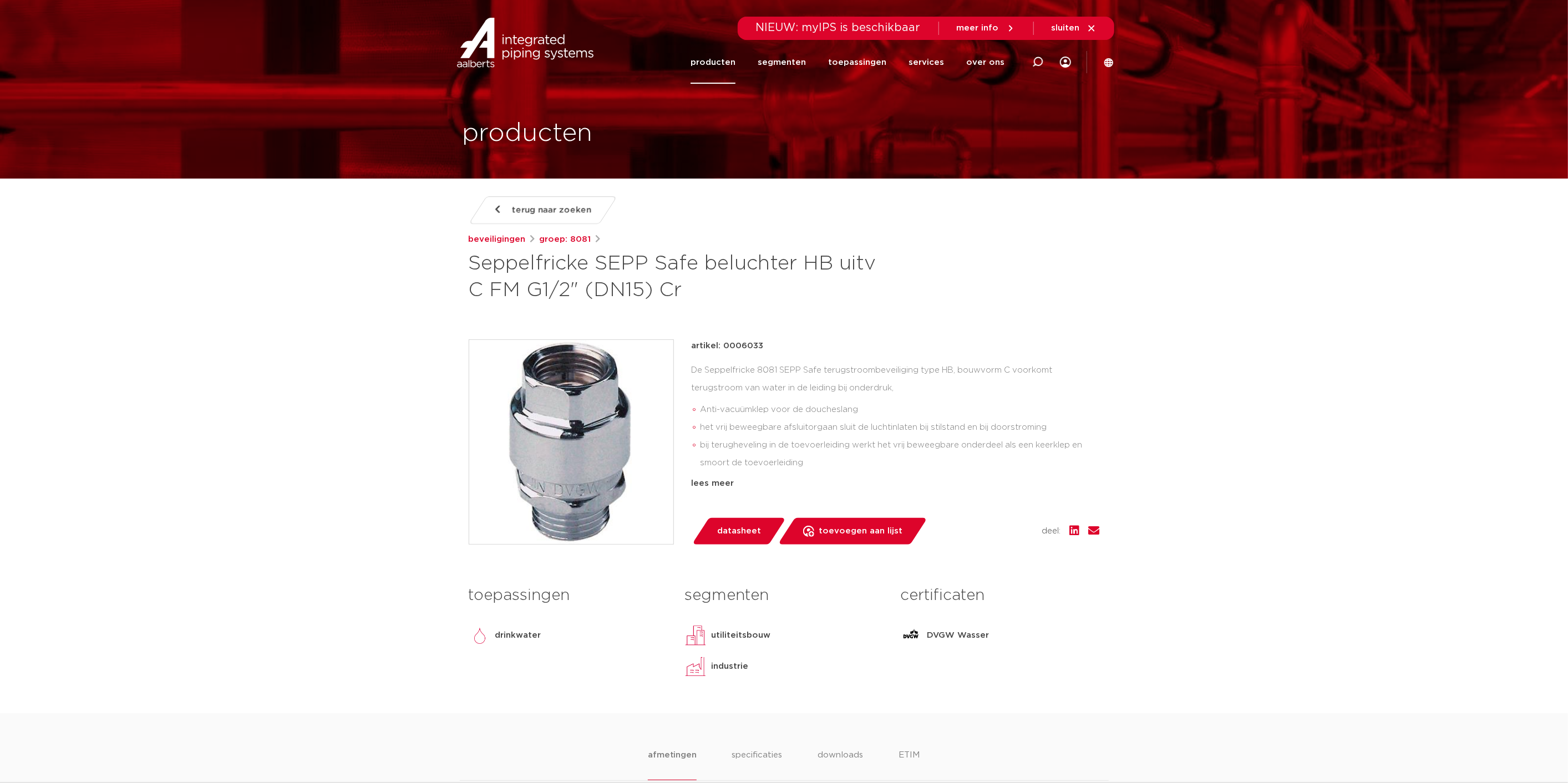 click on "De Seppelfricke 8081 SEPP Safe terugstroombeveiliging type HB, bouwvorm C voorkomt terugstroom van water in de leiding bij onderdruk, Anti-vacuümklep voor de doucheslang het vrij beweegbare afsluitorgaan sluit de luchtinlaten bij stilstand en bij doorstroming bij terugheveling in de toevoerleiding werkt het vrij beweegbare onderdeel als een keerklep en smoort de toevoerleiding de beveiliging mag niet permanent worden belast op tegendruk; het benedenstroomse leidingdeel moet flexibel zijn en kunnen worden verwijderd. de beveiliging moet verticaal worden gemonteerd;" at bounding box center [896, 417] 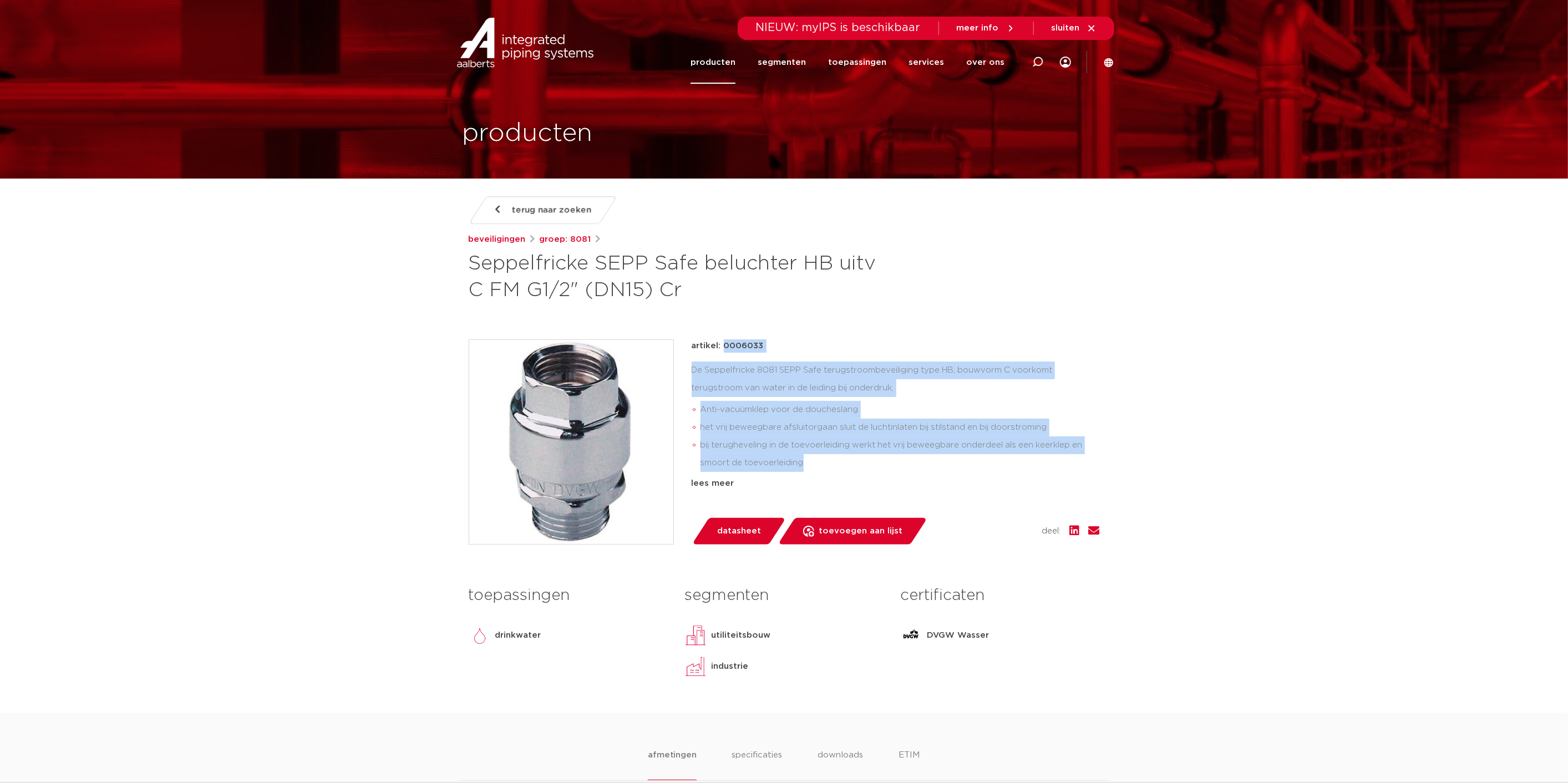 drag, startPoint x: 806, startPoint y: 465, endPoint x: 691, endPoint y: 335, distance: 173.56555 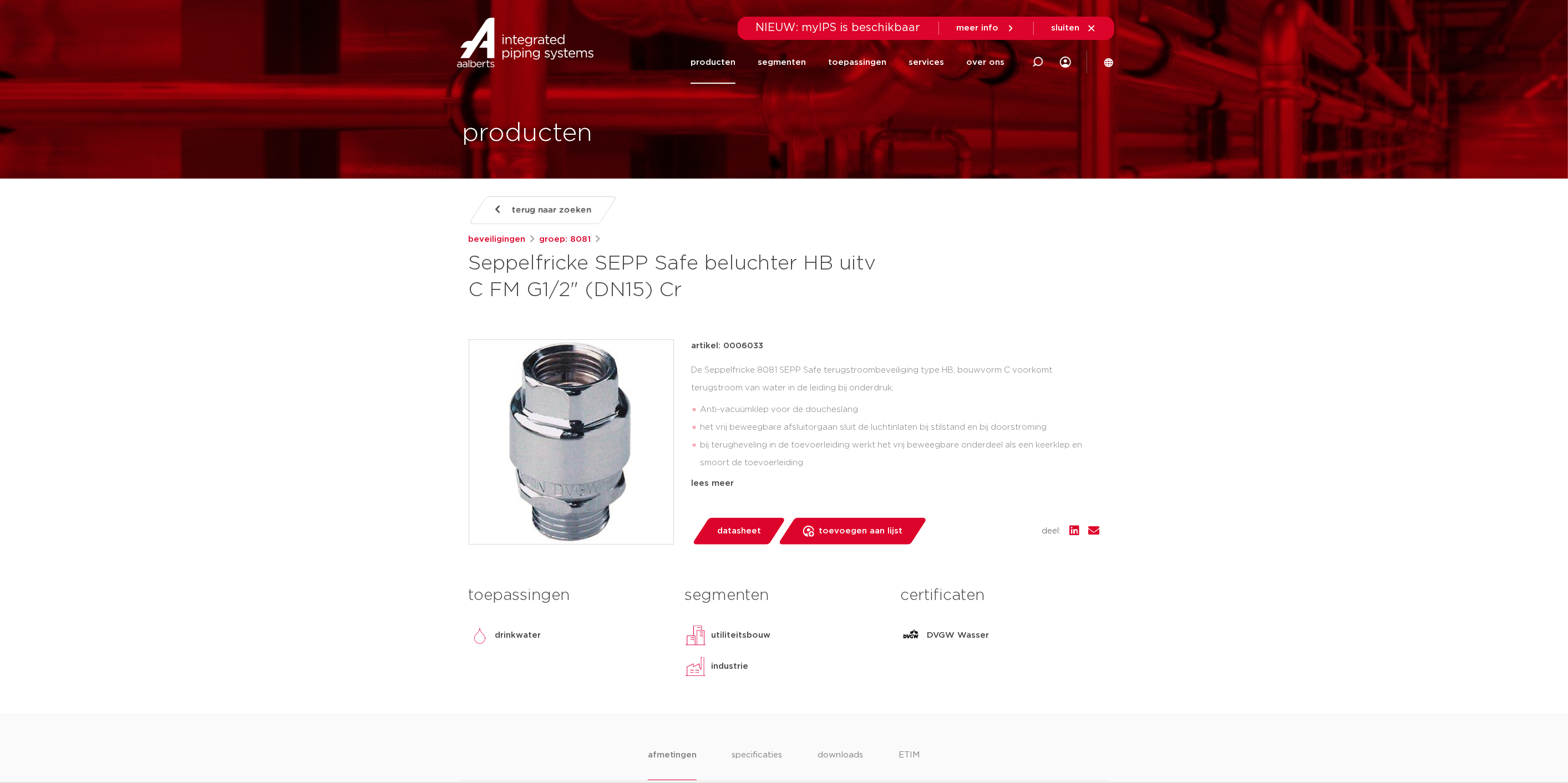 click on "Anti-vacuümklep voor de doucheslang" at bounding box center [900, 410] 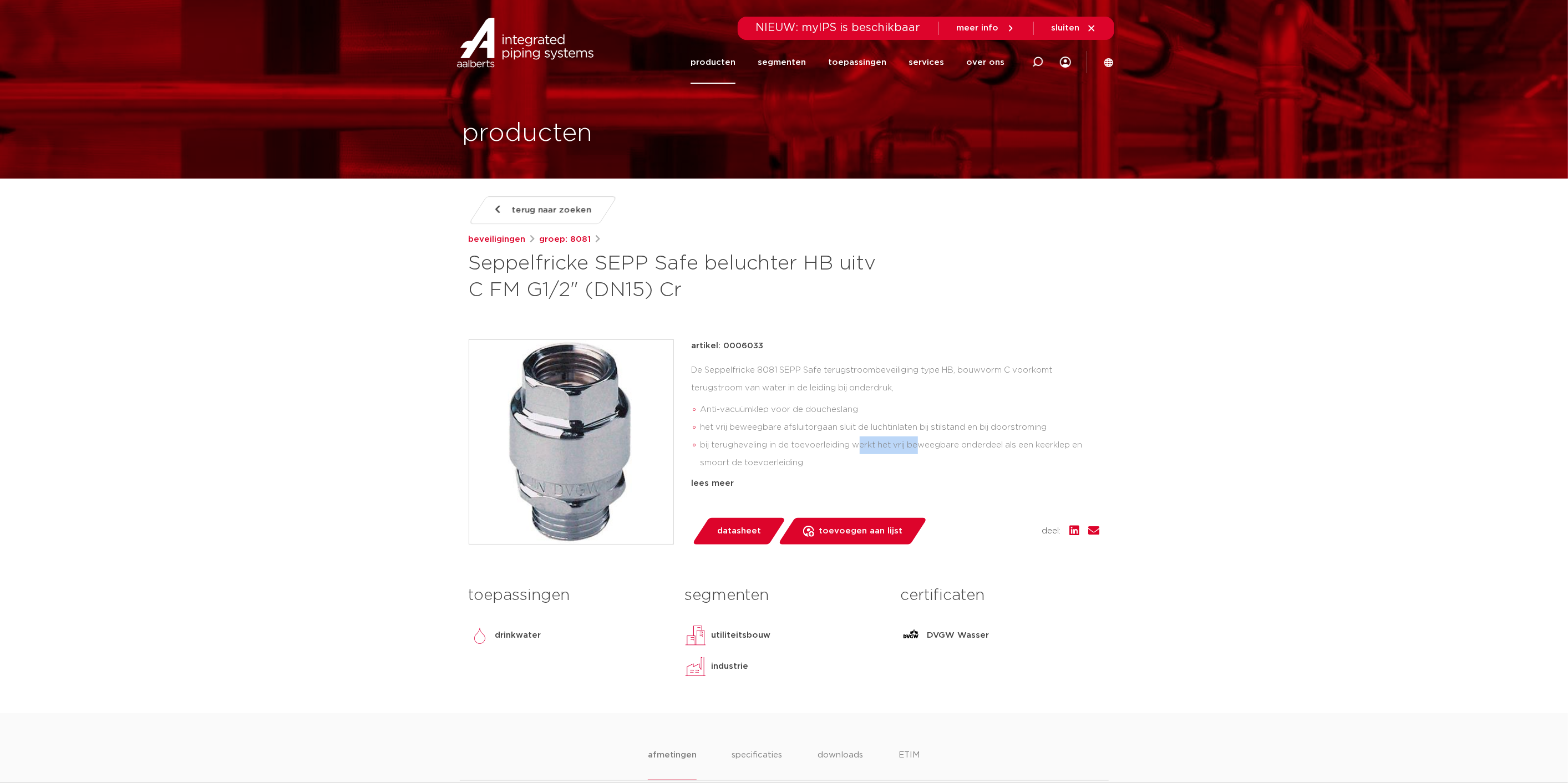 drag, startPoint x: 921, startPoint y: 445, endPoint x: 862, endPoint y: 436, distance: 59.68249 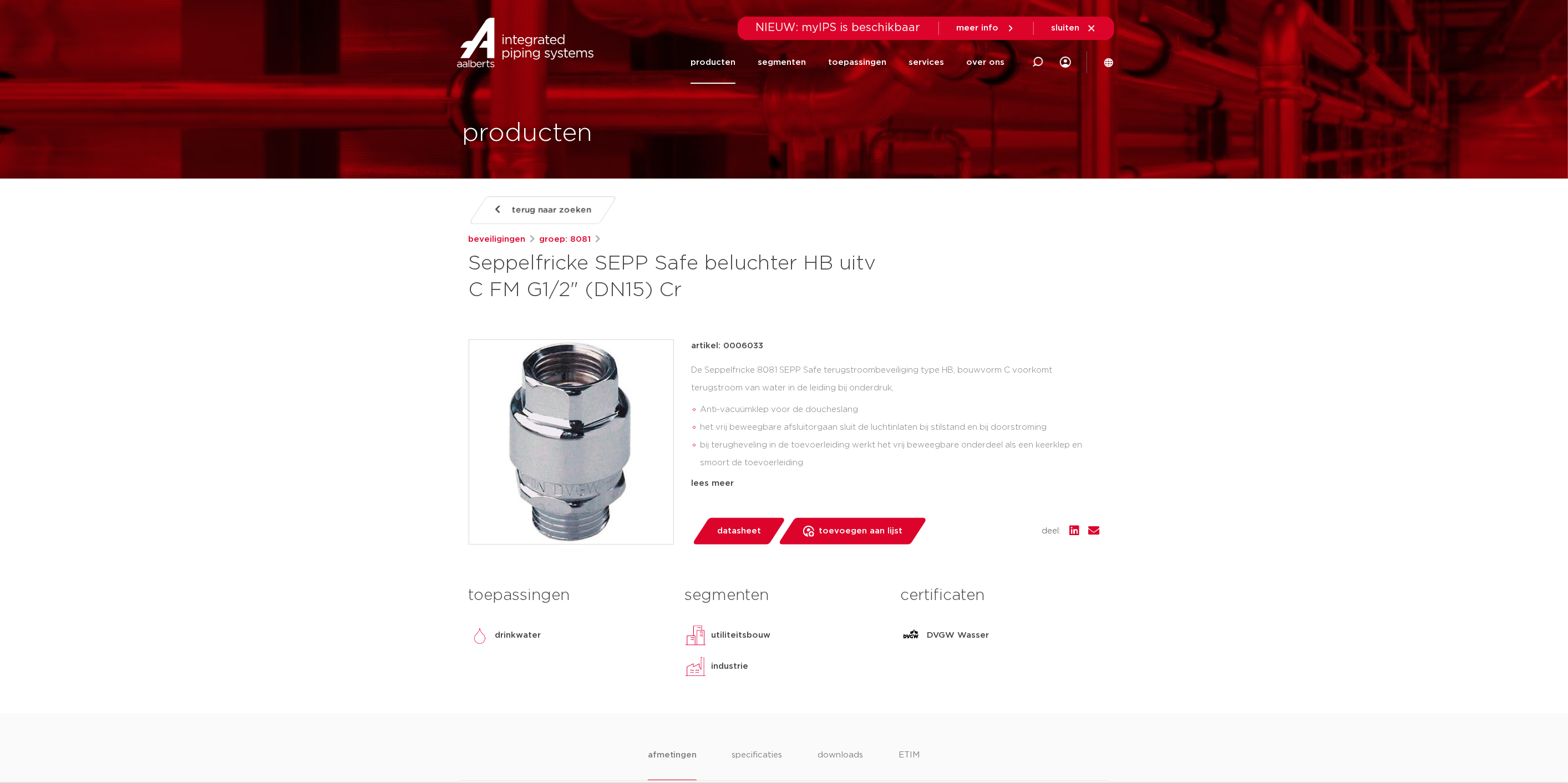 click on "bij terugheveling in de toevoerleiding werkt het vrij beweegbare onderdeel als een keerklep en smoort de toevoerleiding" at bounding box center [900, 454] 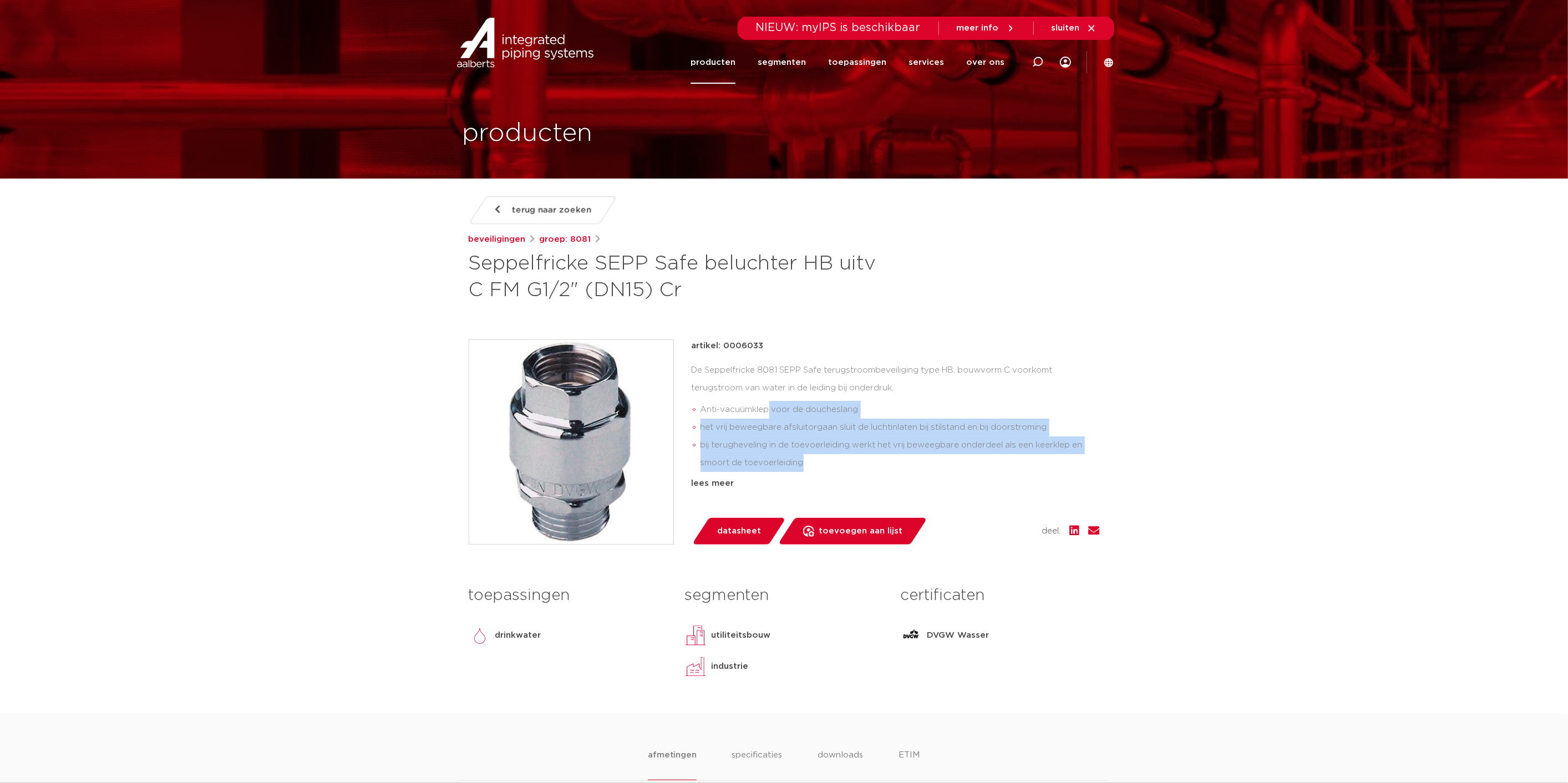 drag, startPoint x: 826, startPoint y: 465, endPoint x: 772, endPoint y: 413, distance: 74.96666 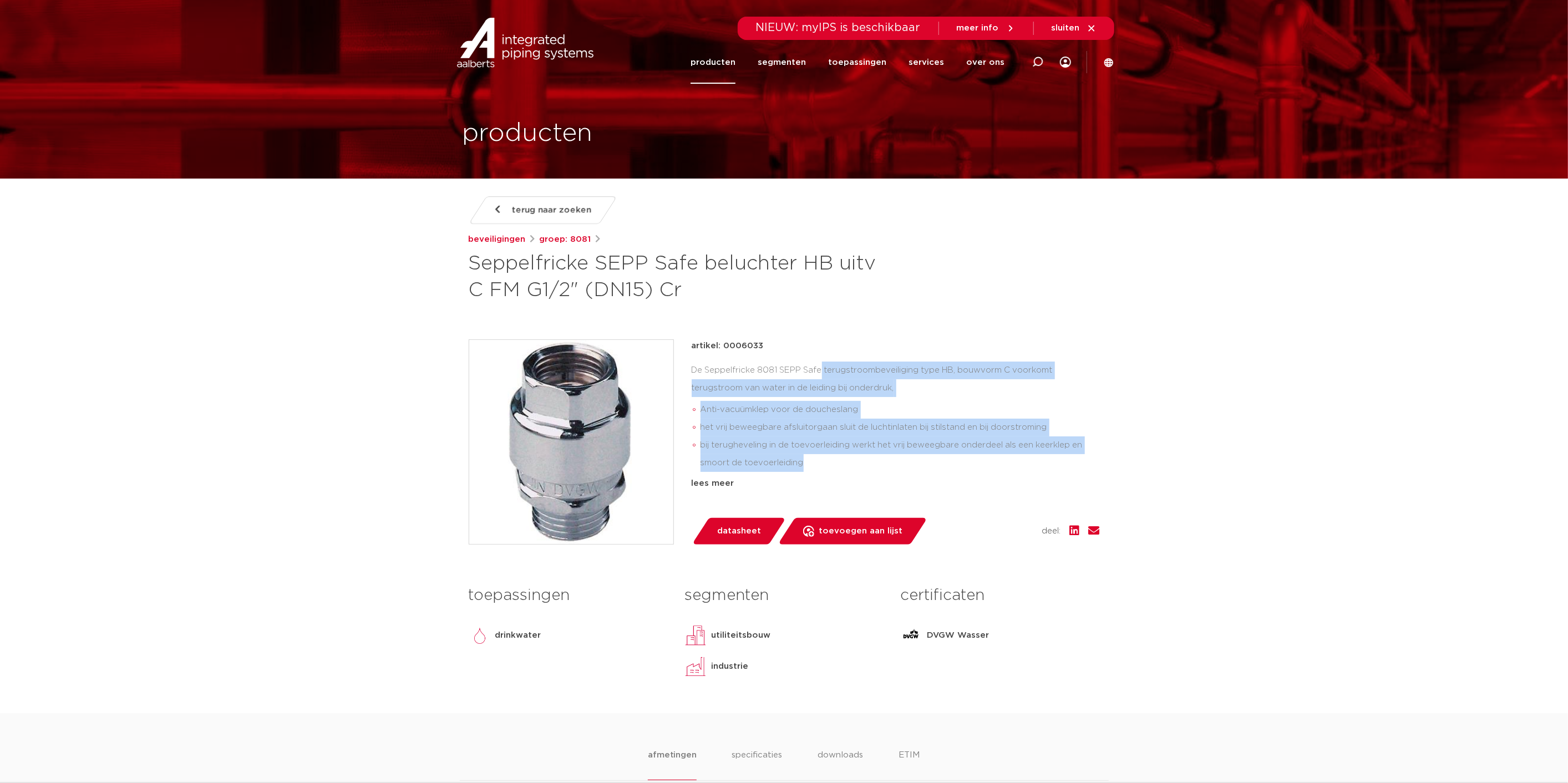 drag, startPoint x: 819, startPoint y: 465, endPoint x: 733, endPoint y: 374, distance: 125.20783 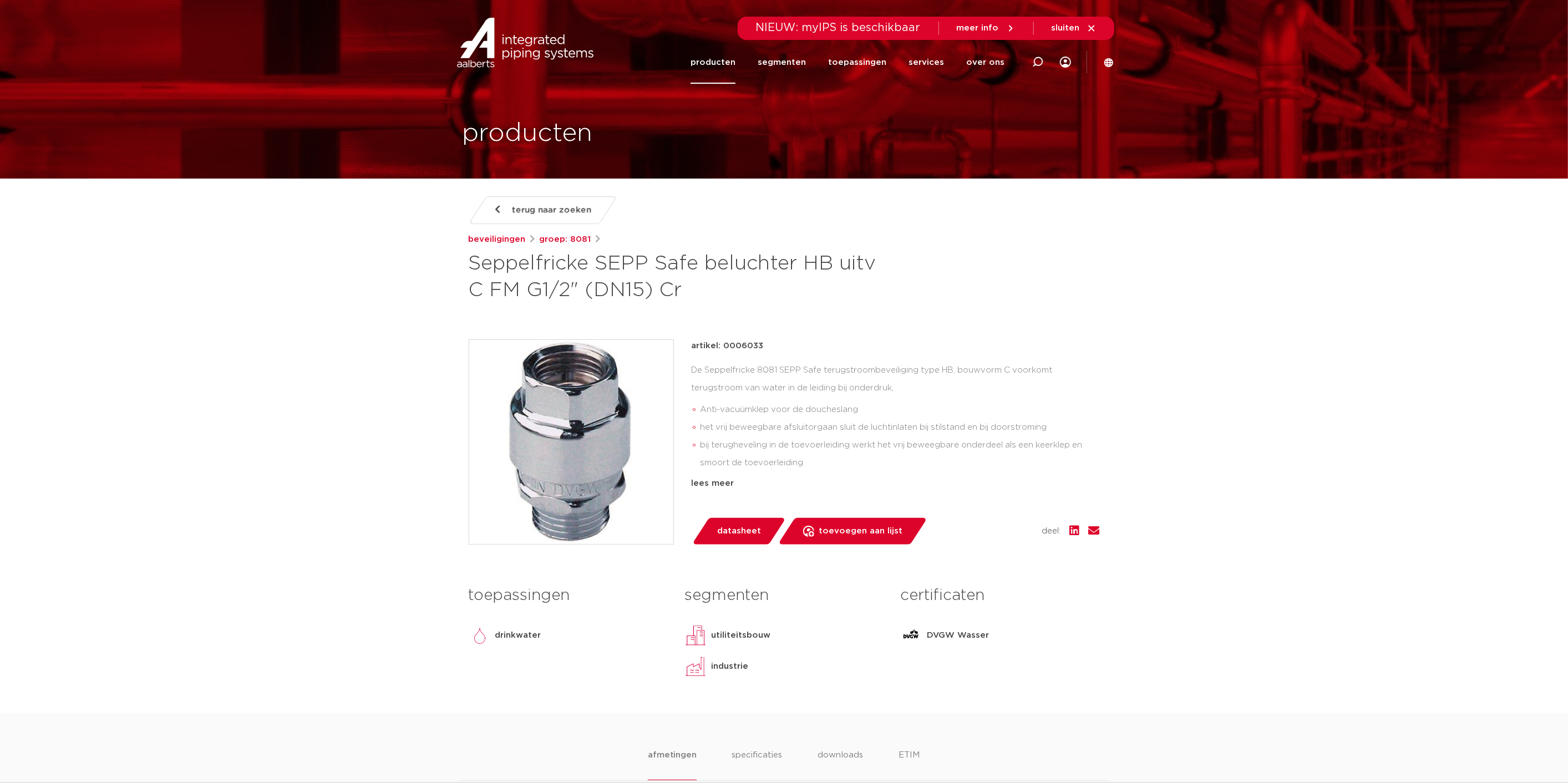 click on "bij terugheveling in de toevoerleiding werkt het vrij beweegbare onderdeel als een keerklep en smoort de toevoerleiding" at bounding box center [900, 454] 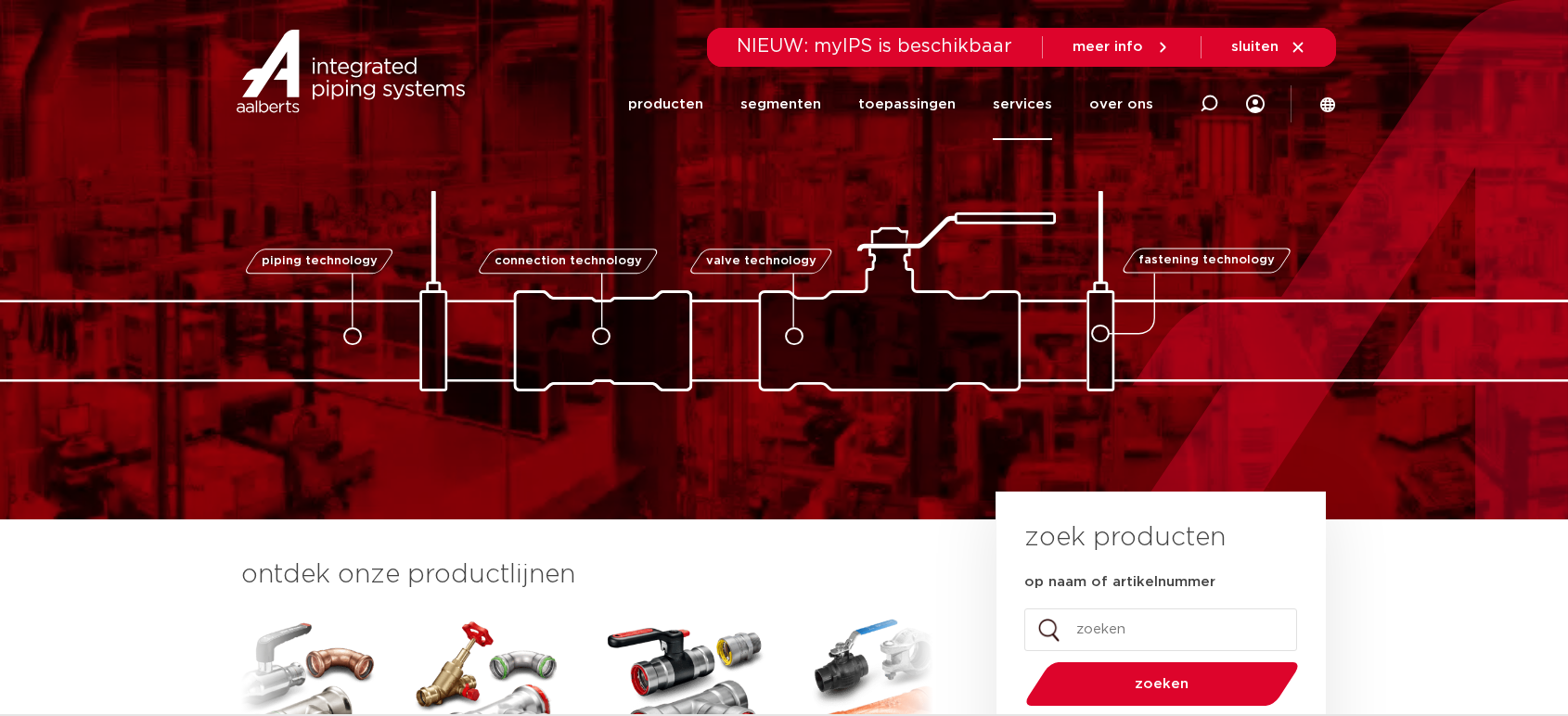 scroll, scrollTop: 0, scrollLeft: 0, axis: both 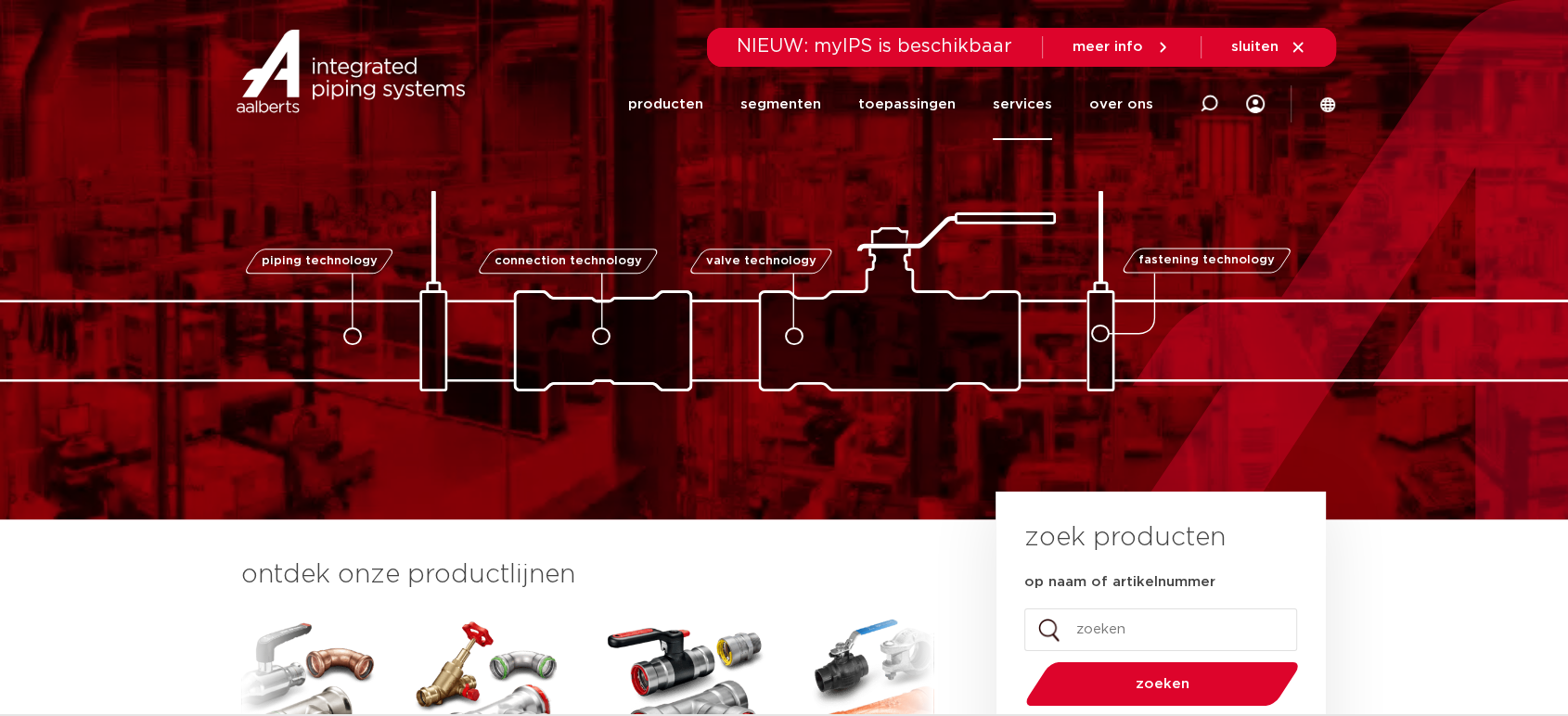 click on "services" 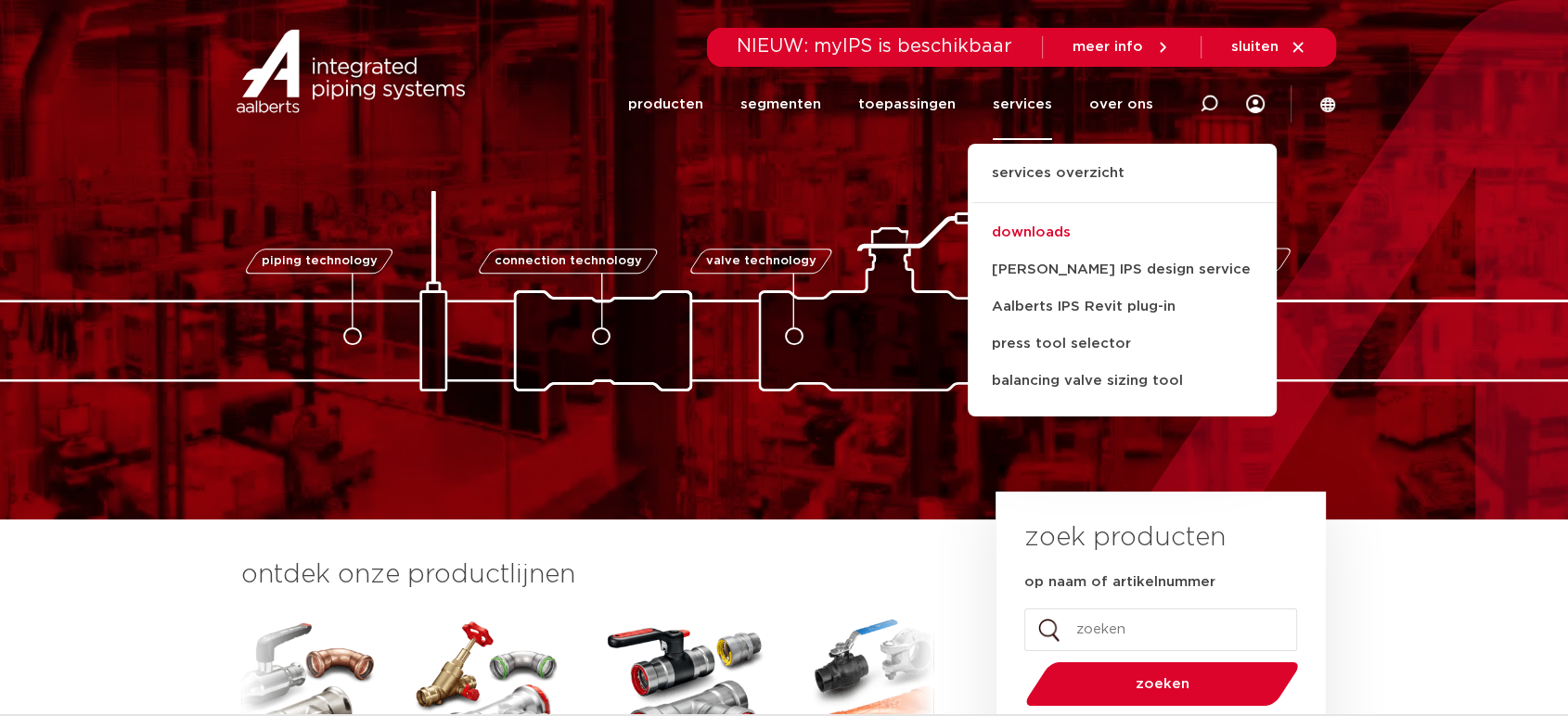 click on "downloads" 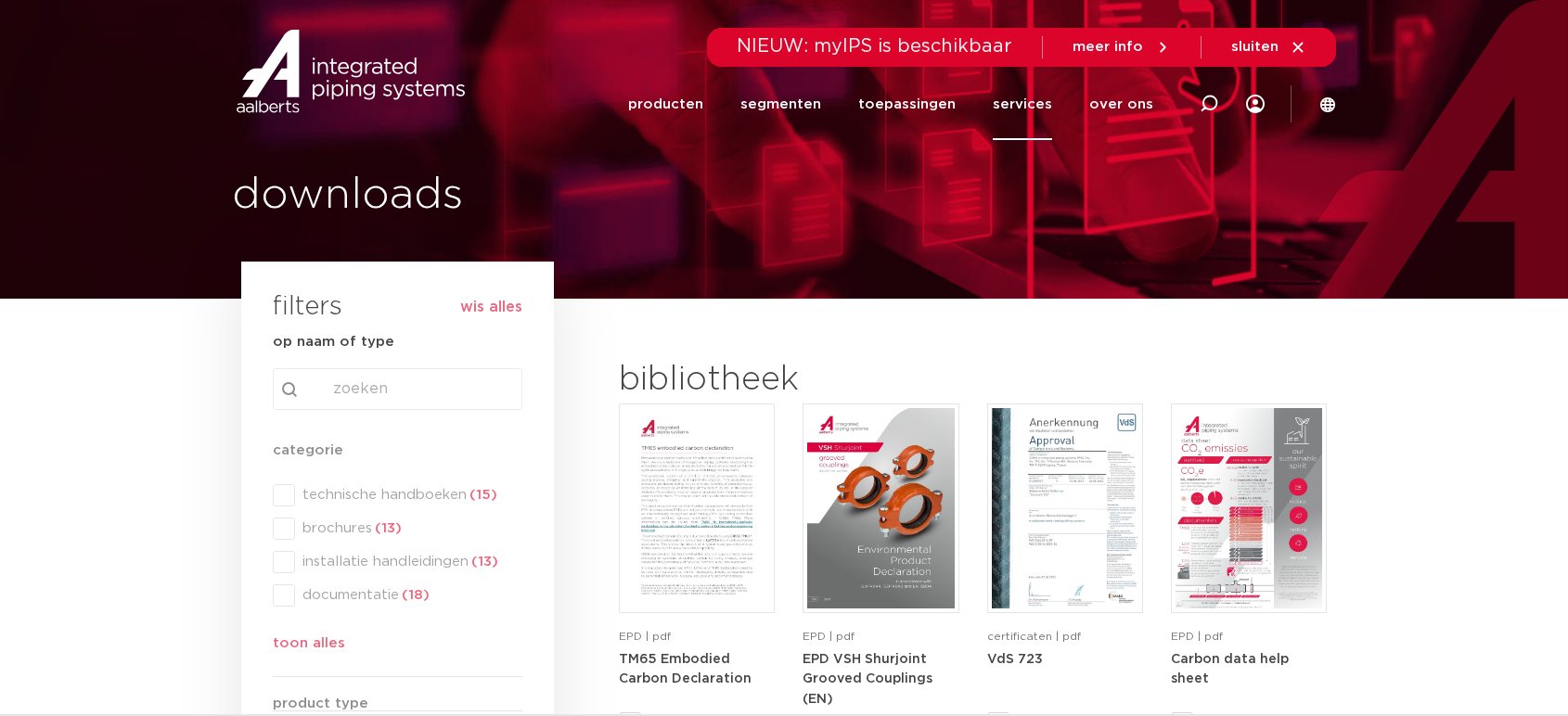 scroll, scrollTop: 0, scrollLeft: 0, axis: both 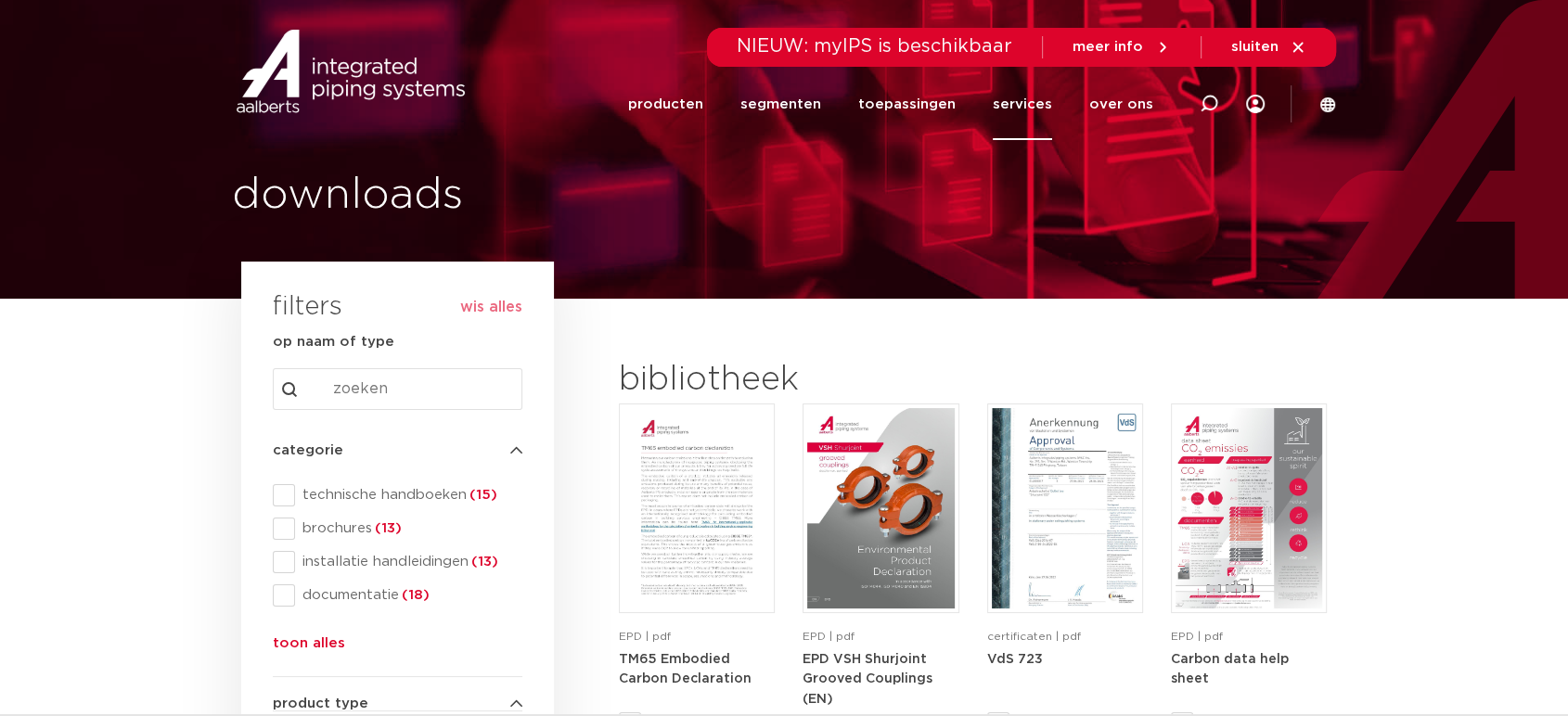 click on "search downloads
by name or type
search
Search content
Clear
filters
filters
wis alles
filter downloads
op naam of type
search
Search content
Clear
categorie
categorie
technische handboeken  (15) brochures  (13) installatie handleidingen  (13) documentatie  (18) certificaten  (342) CAD en andere software  (27) EPD  (25) barcode stickers  (7) toon alles" at bounding box center [397, 737] 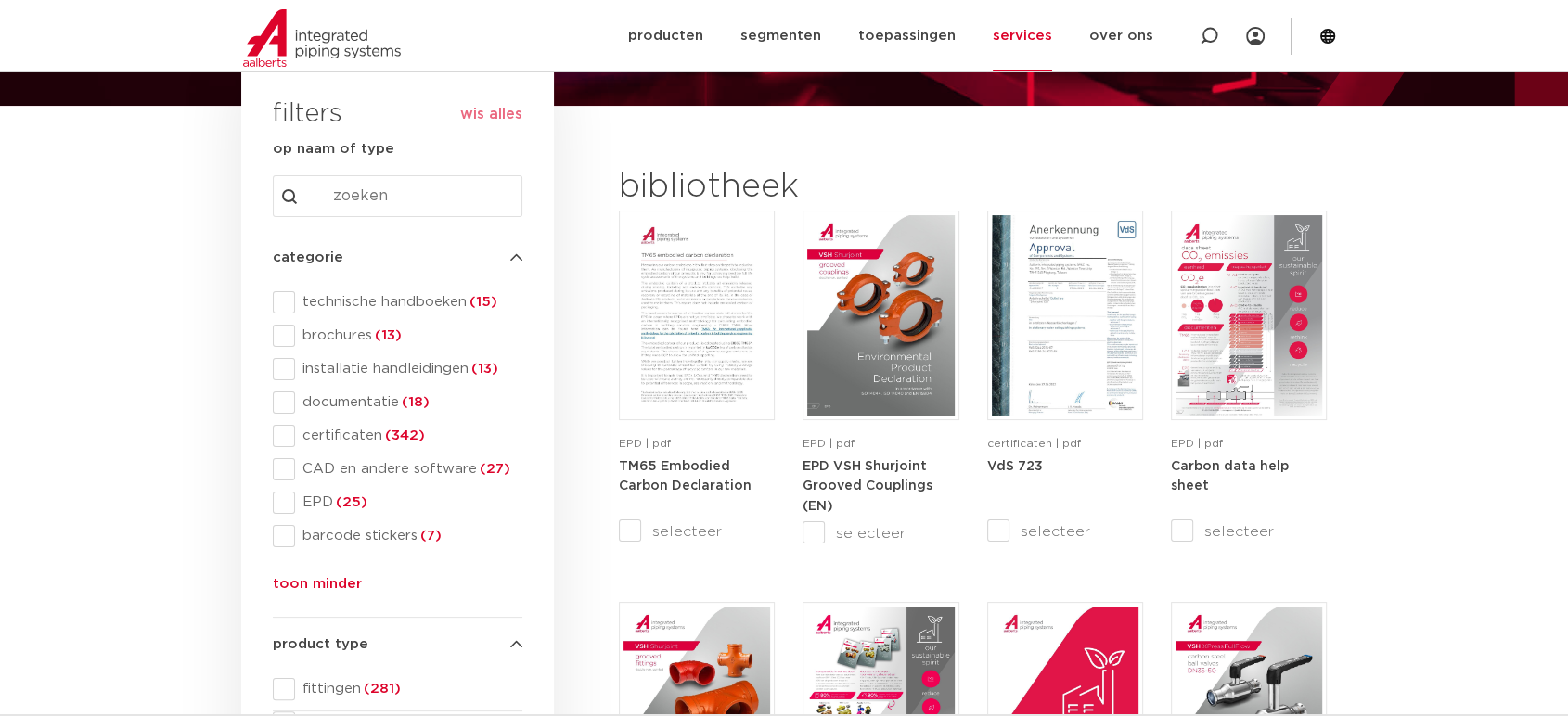 scroll, scrollTop: 206, scrollLeft: 0, axis: vertical 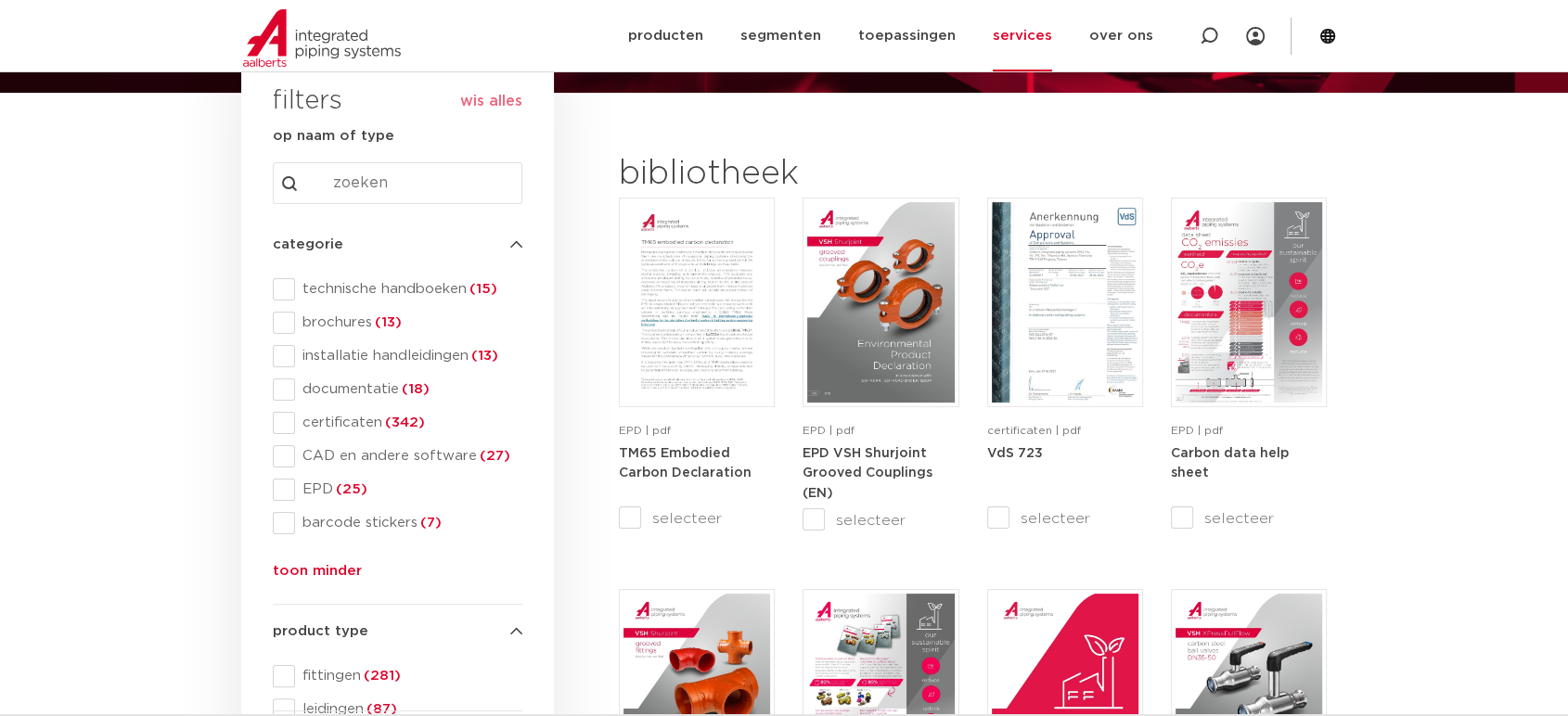 click on "search downloads
by name or type
search
Search content
Clear
filters
filters
wis alles
filter downloads
op naam of type
search
Search content
Clear
categorie
categorie
technische handboeken  (15) brochures  (13) installatie handleidingen  (13) documentatie  (18) certificaten  (342) CAD en andere software  (27) EPD  (25) barcode stickers  (7) toon minder" at bounding box center (784, 1143) 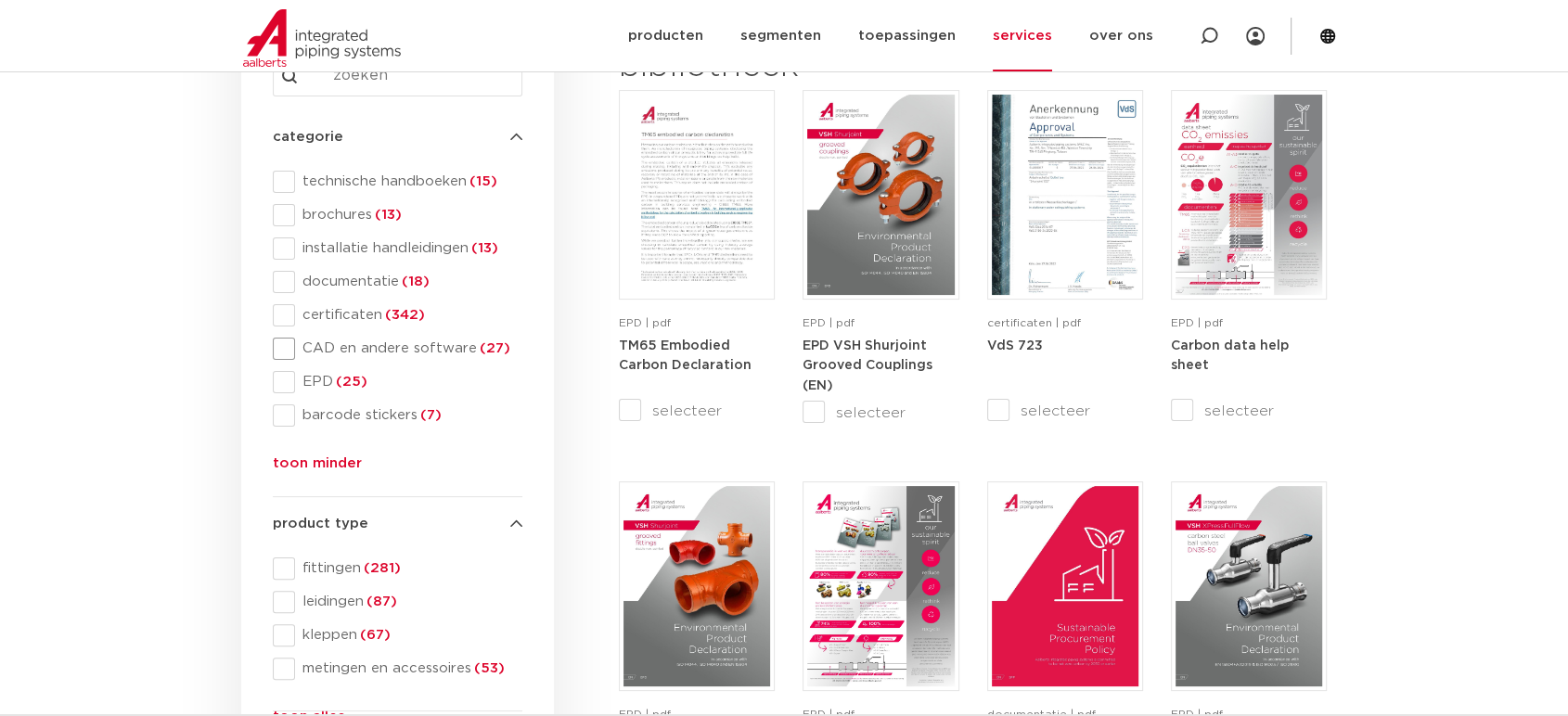 scroll, scrollTop: 309, scrollLeft: 0, axis: vertical 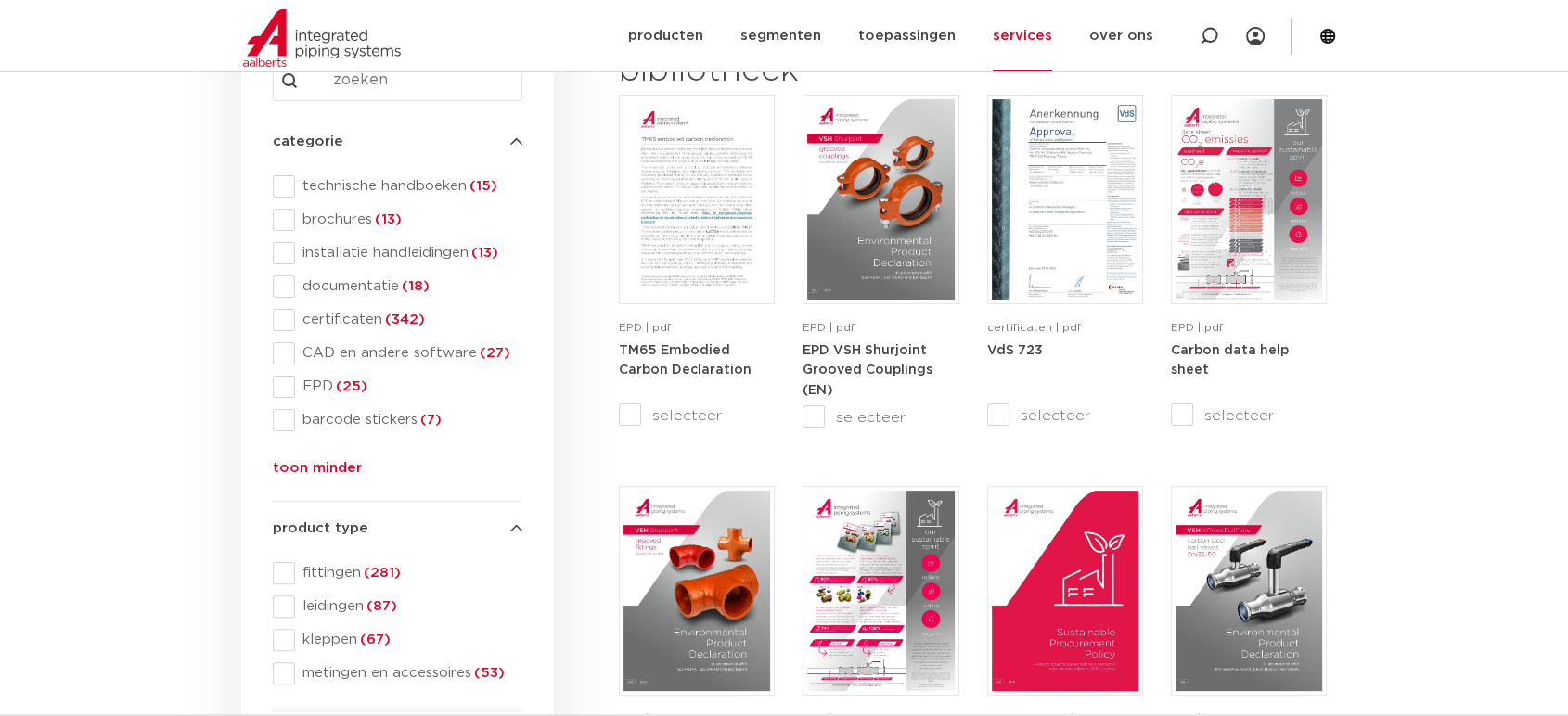 click on "categorie
categorie
technische handboeken  (15) brochures  (13) installatie handleidingen  (13) documentatie  (18) certificaten  (342) CAD en andere software  (27) EPD  (25) barcode stickers  (7) toon minder" at bounding box center [397, 309] 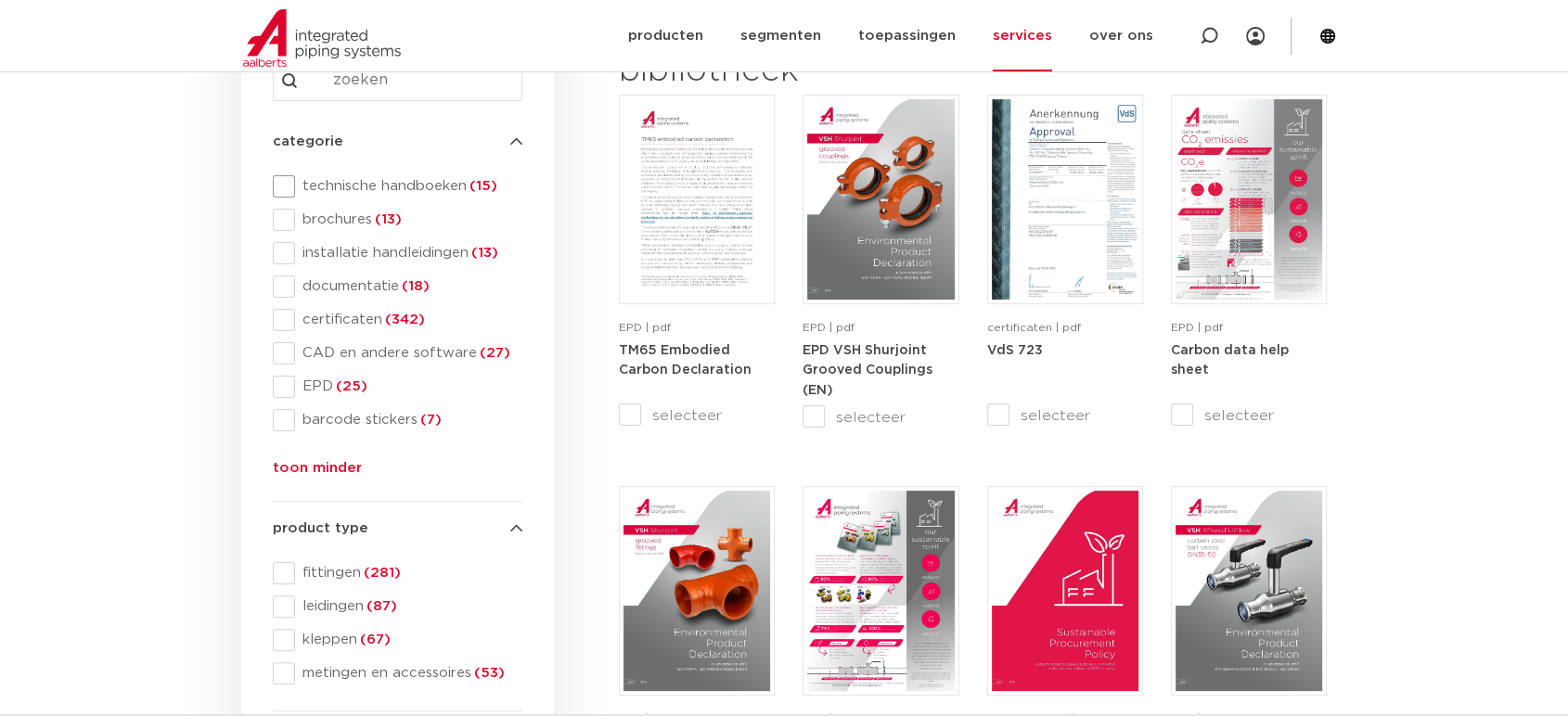click on "technische handboeken  (15)" at bounding box center [408, 186] 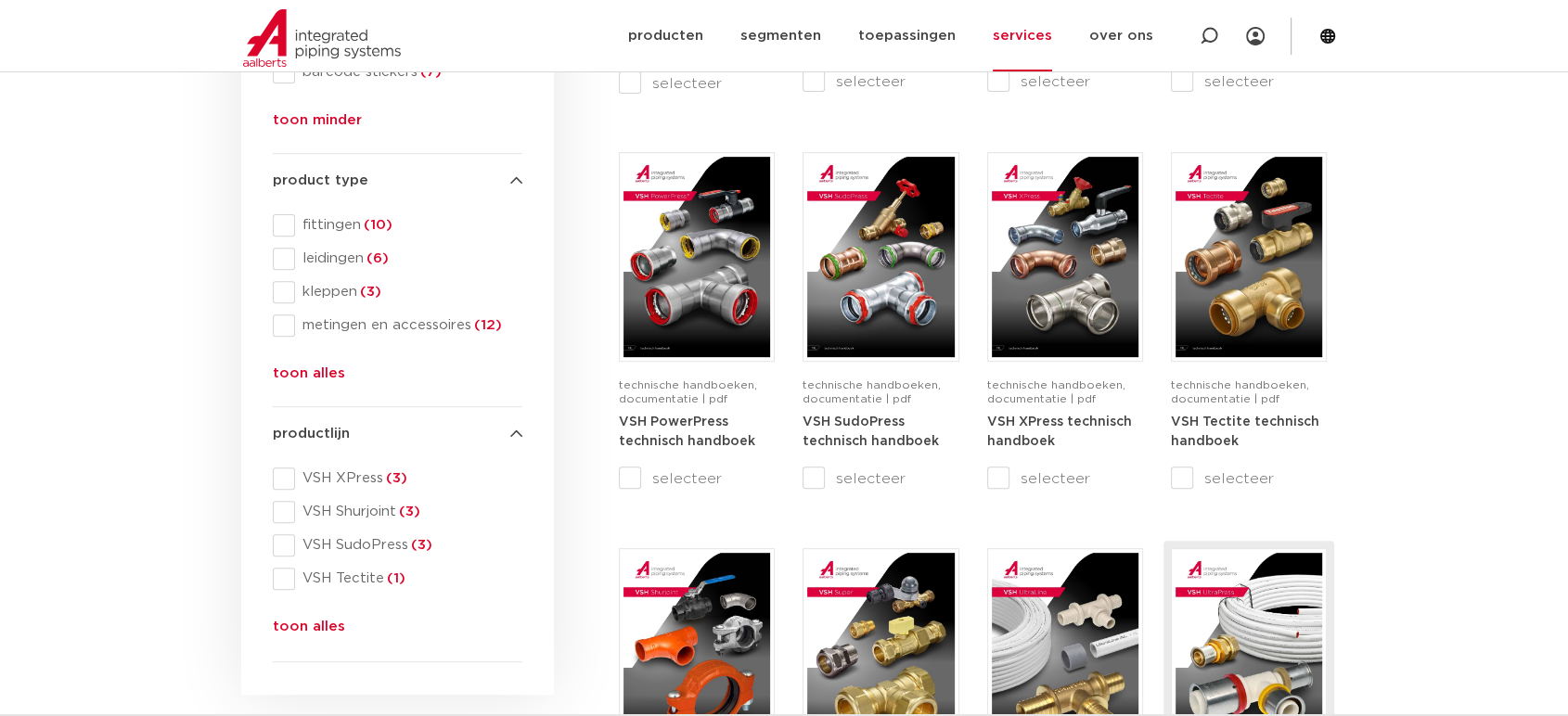 scroll, scrollTop: 721, scrollLeft: 0, axis: vertical 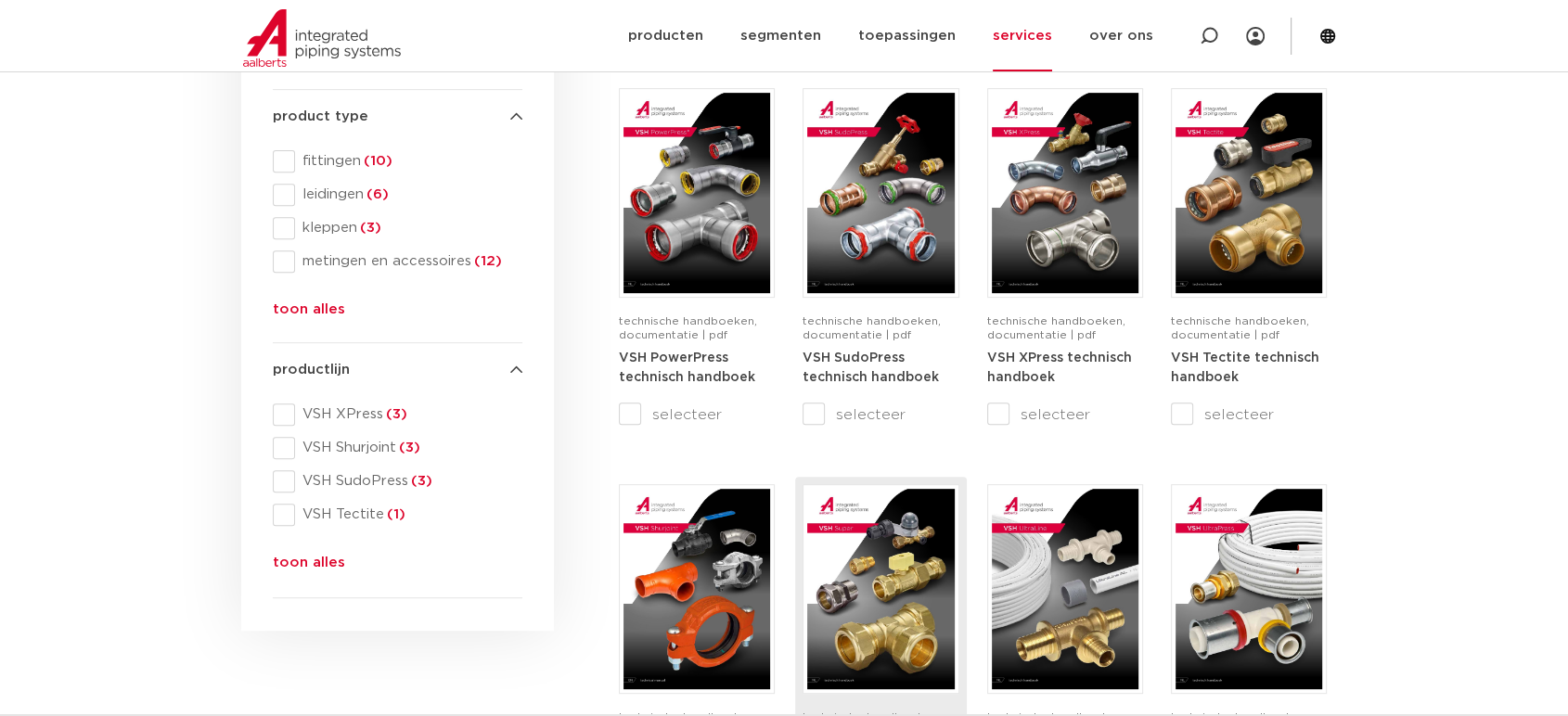 click at bounding box center (880, 589) 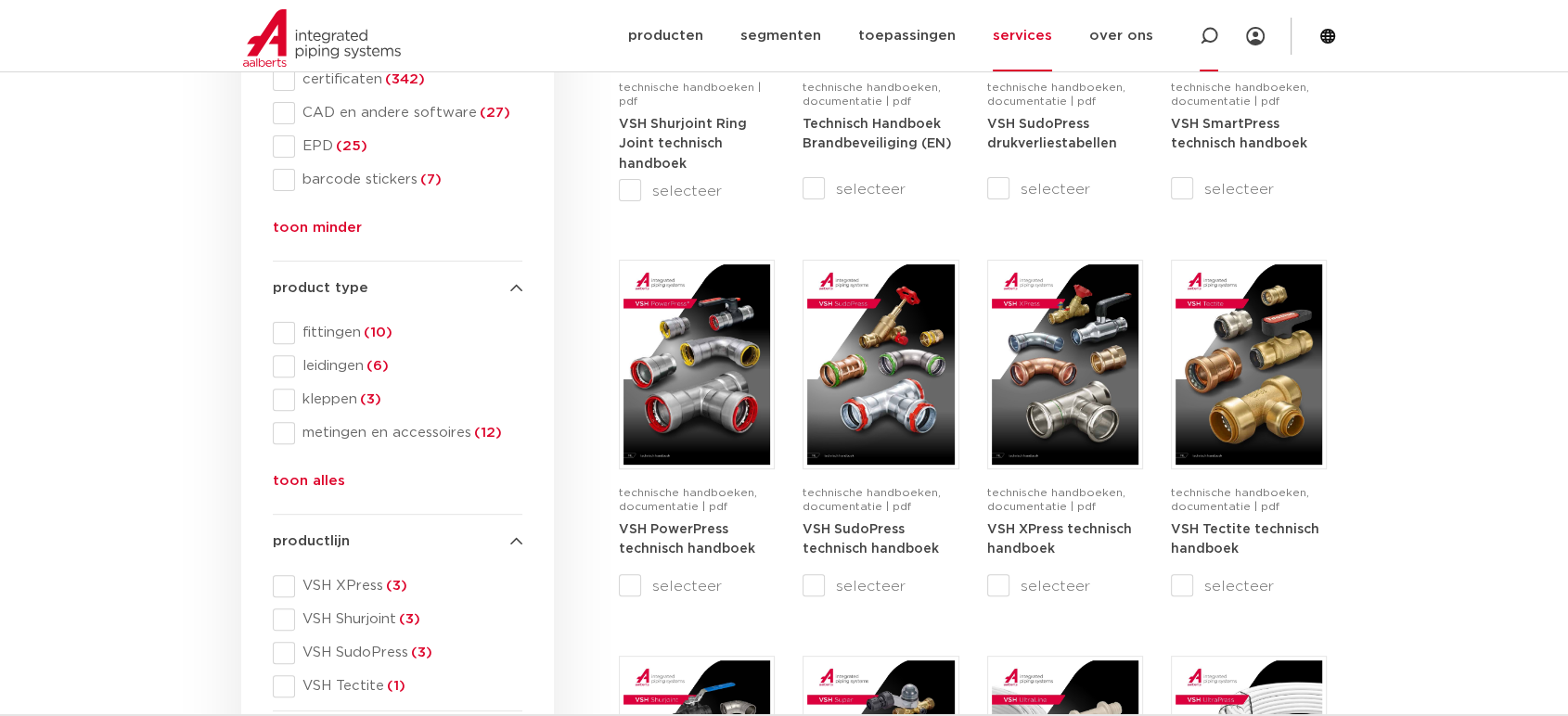 scroll, scrollTop: 515, scrollLeft: 0, axis: vertical 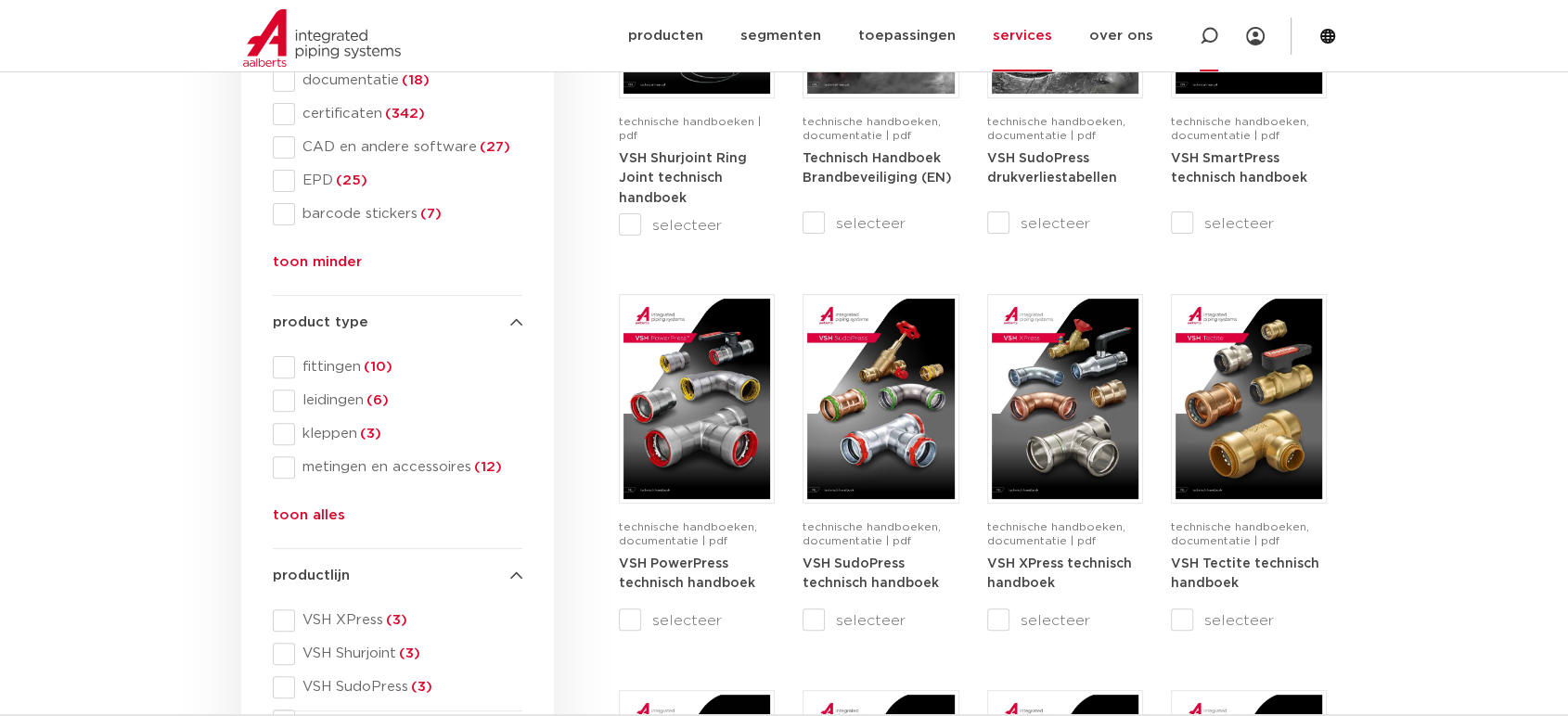 click 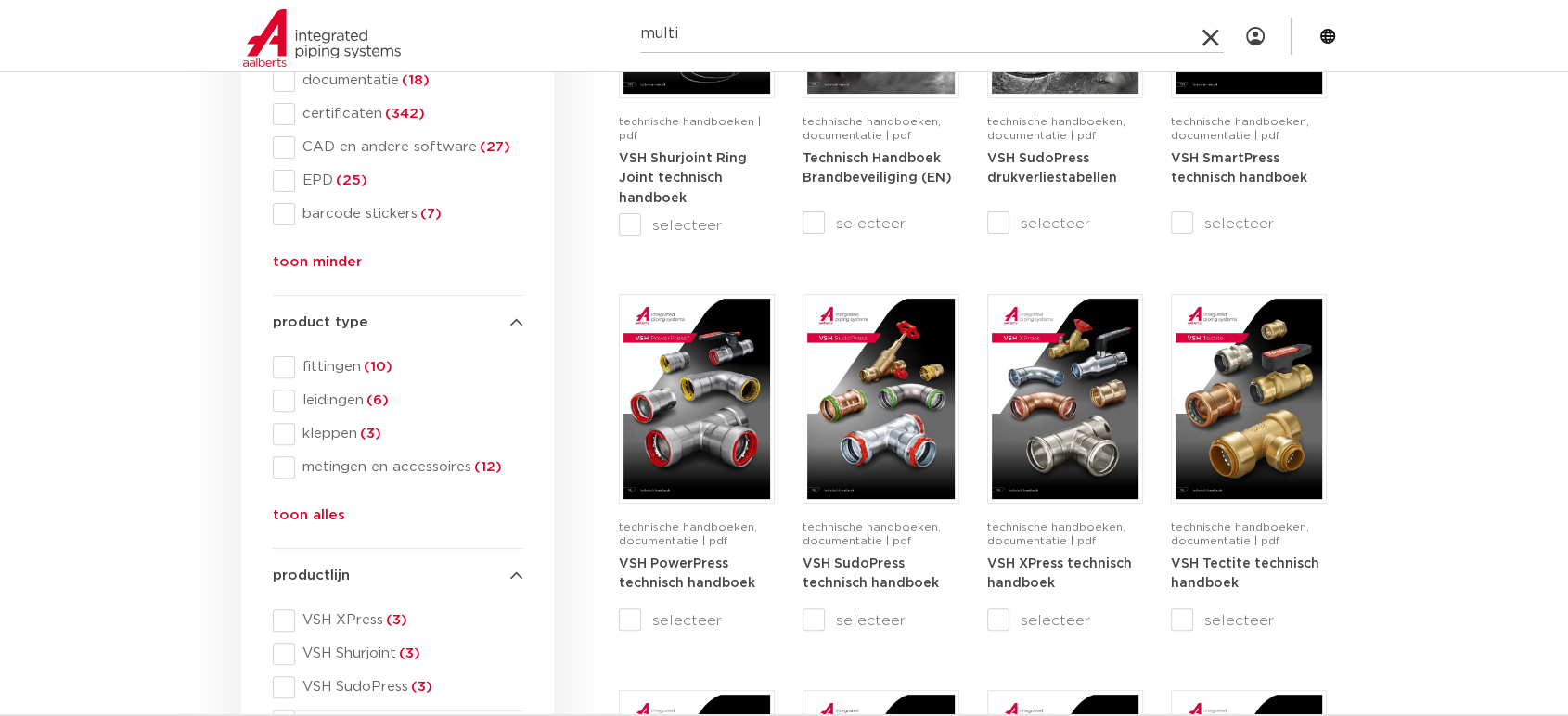 type on "multi" 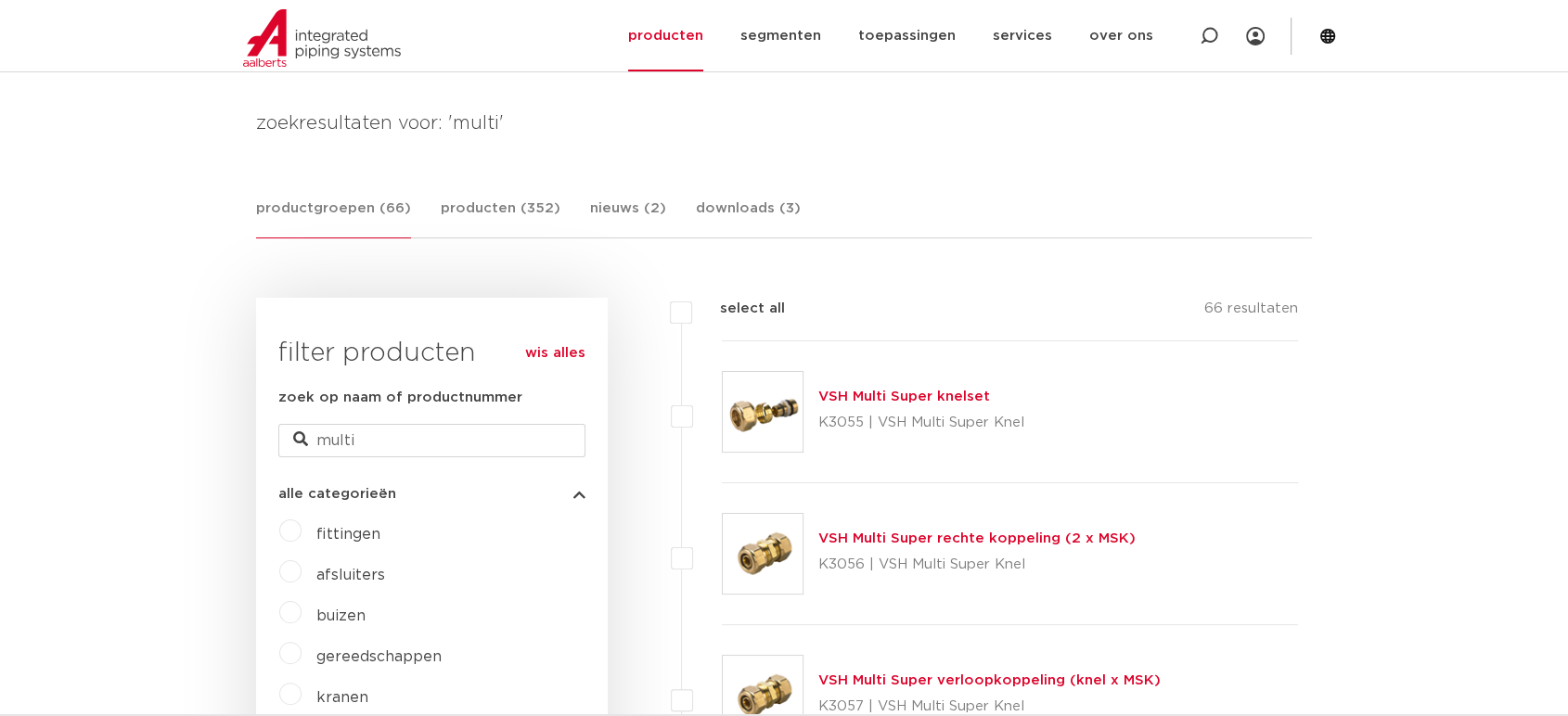 scroll, scrollTop: 300, scrollLeft: 0, axis: vertical 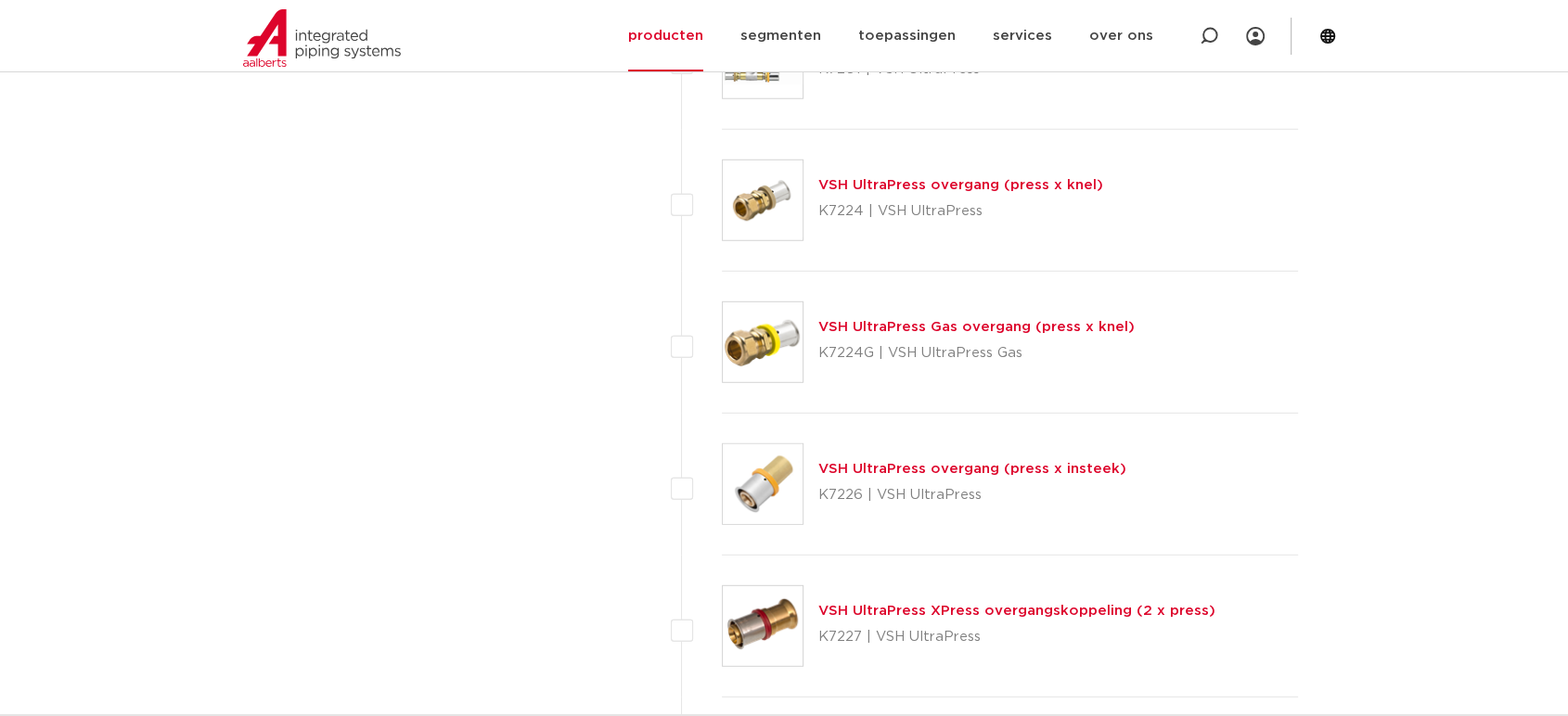 click at bounding box center [763, 200] 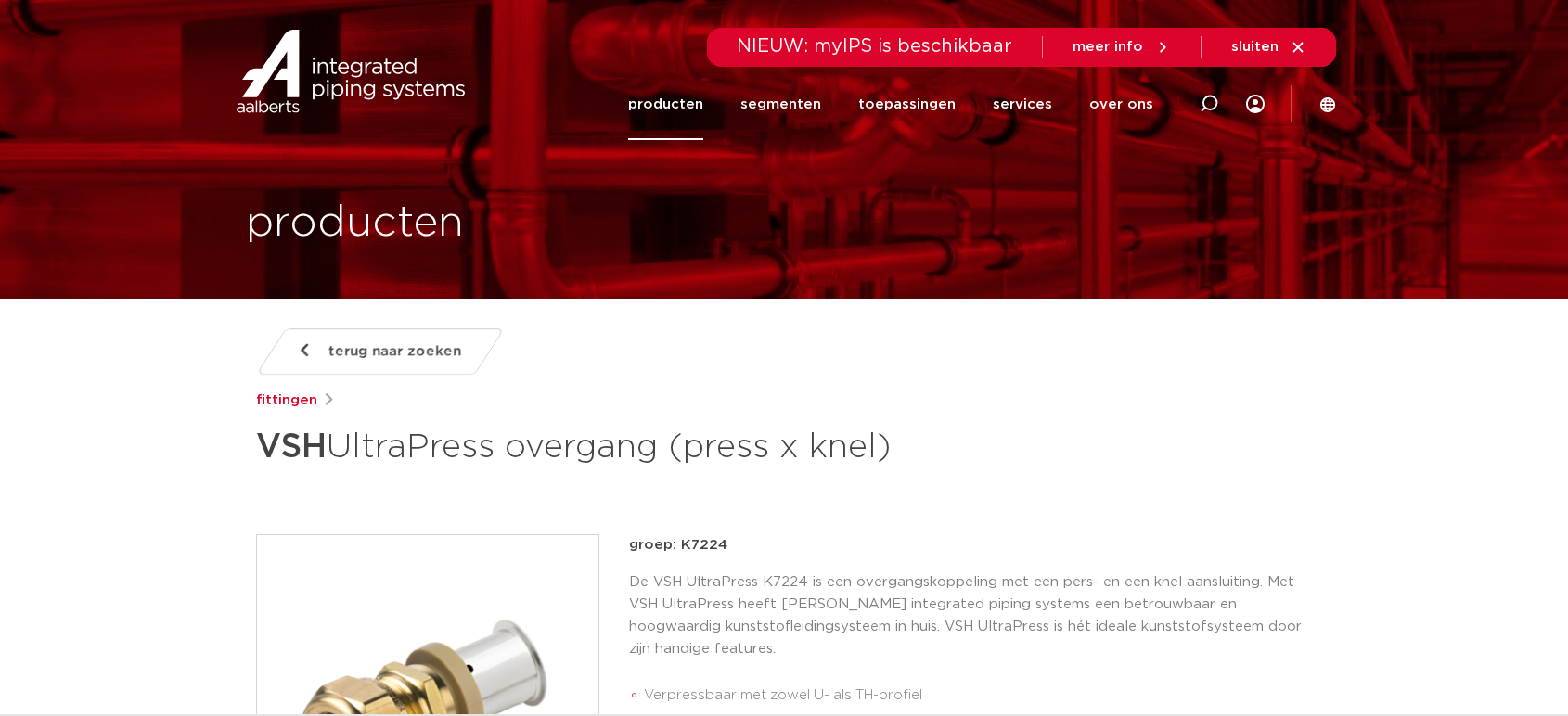 scroll, scrollTop: 0, scrollLeft: 0, axis: both 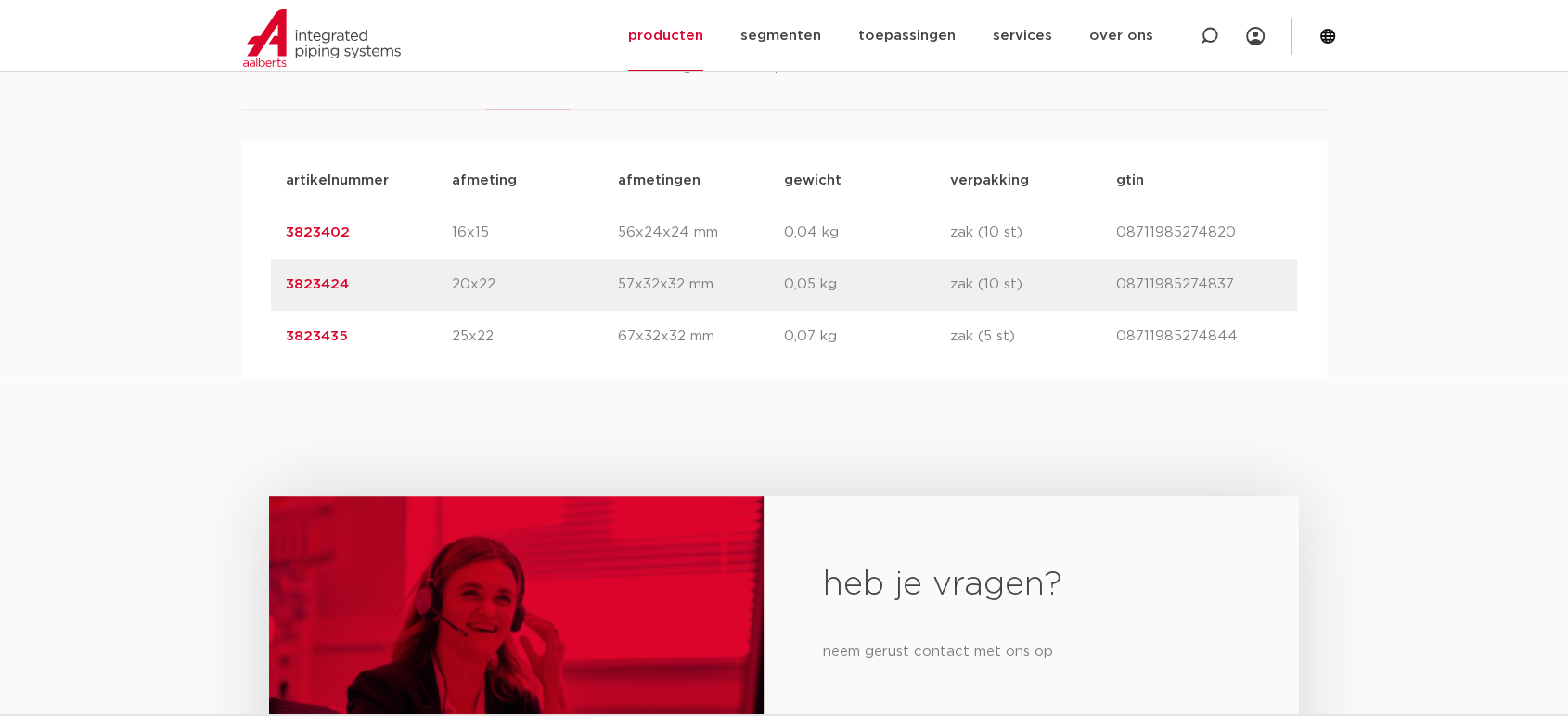 drag, startPoint x: 443, startPoint y: 343, endPoint x: 439, endPoint y: 352, distance: 9.84886 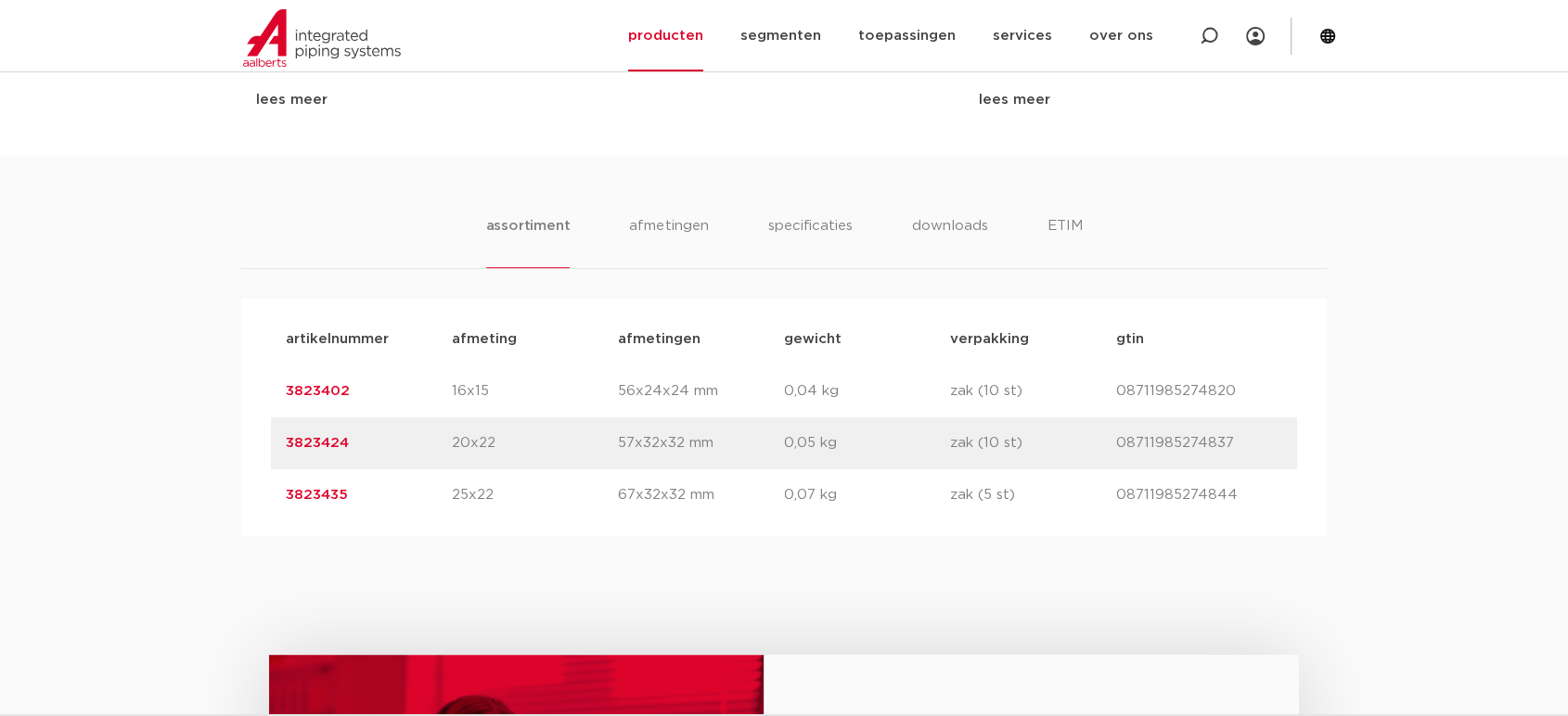 scroll, scrollTop: 1030, scrollLeft: 0, axis: vertical 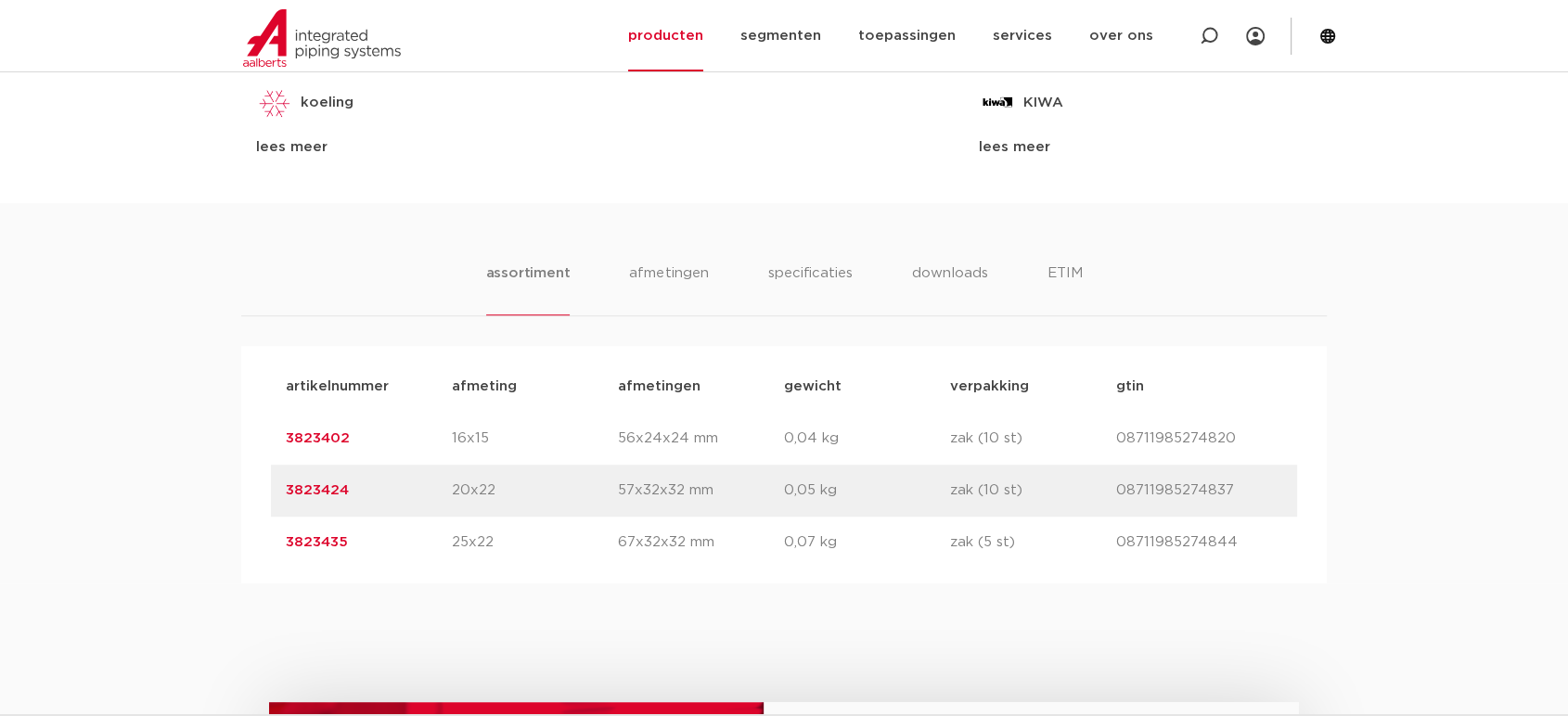 click on "3823402" at bounding box center [368, 439] 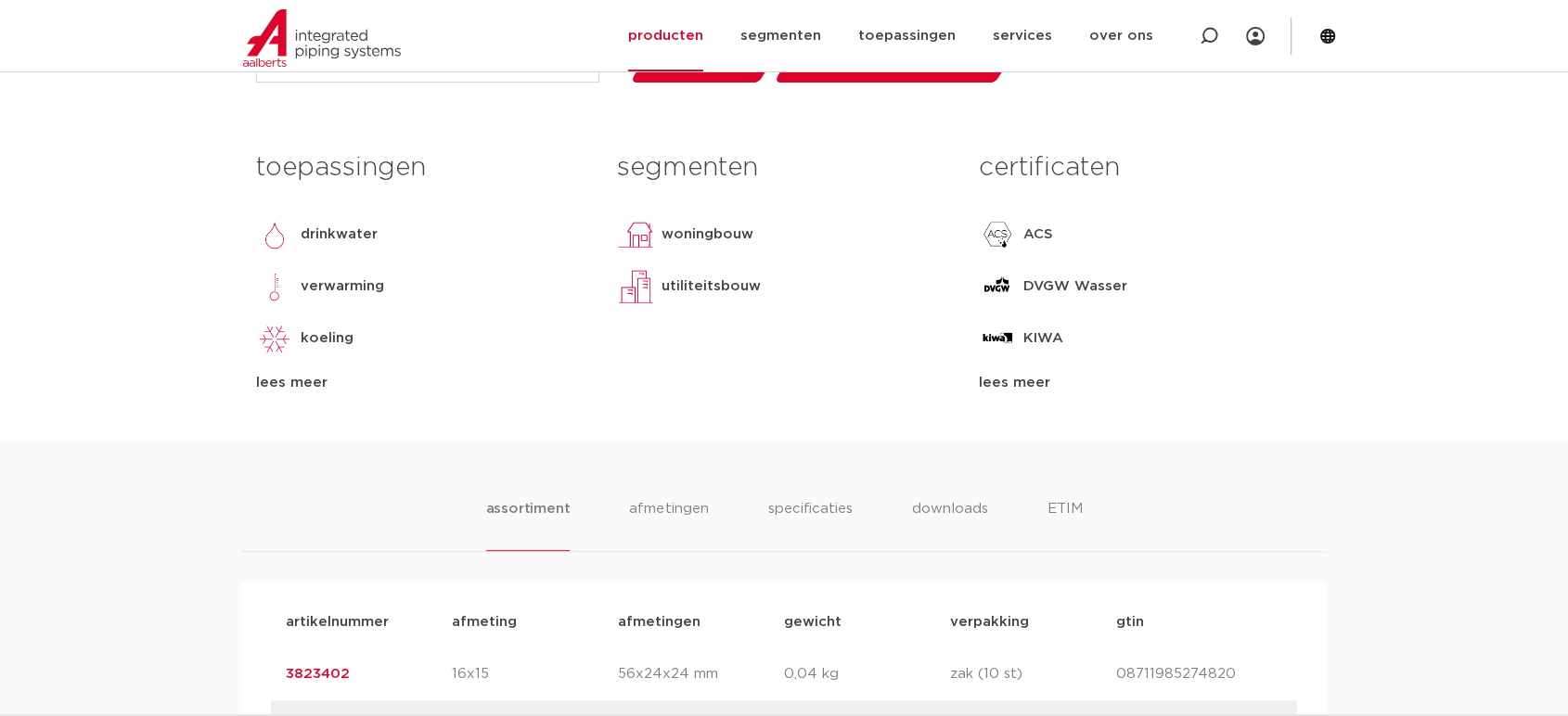 scroll, scrollTop: 824, scrollLeft: 0, axis: vertical 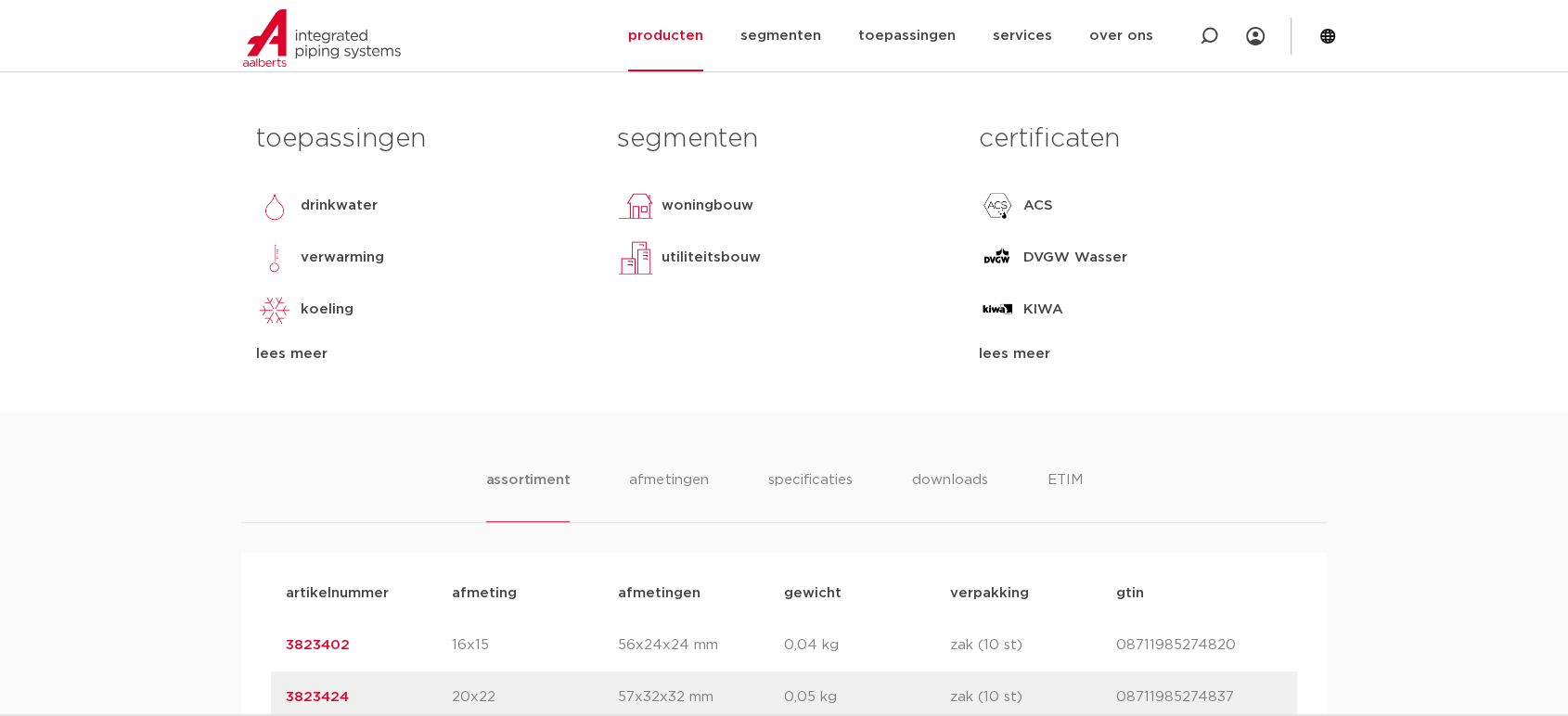 click on "3823402" at bounding box center [317, 645] 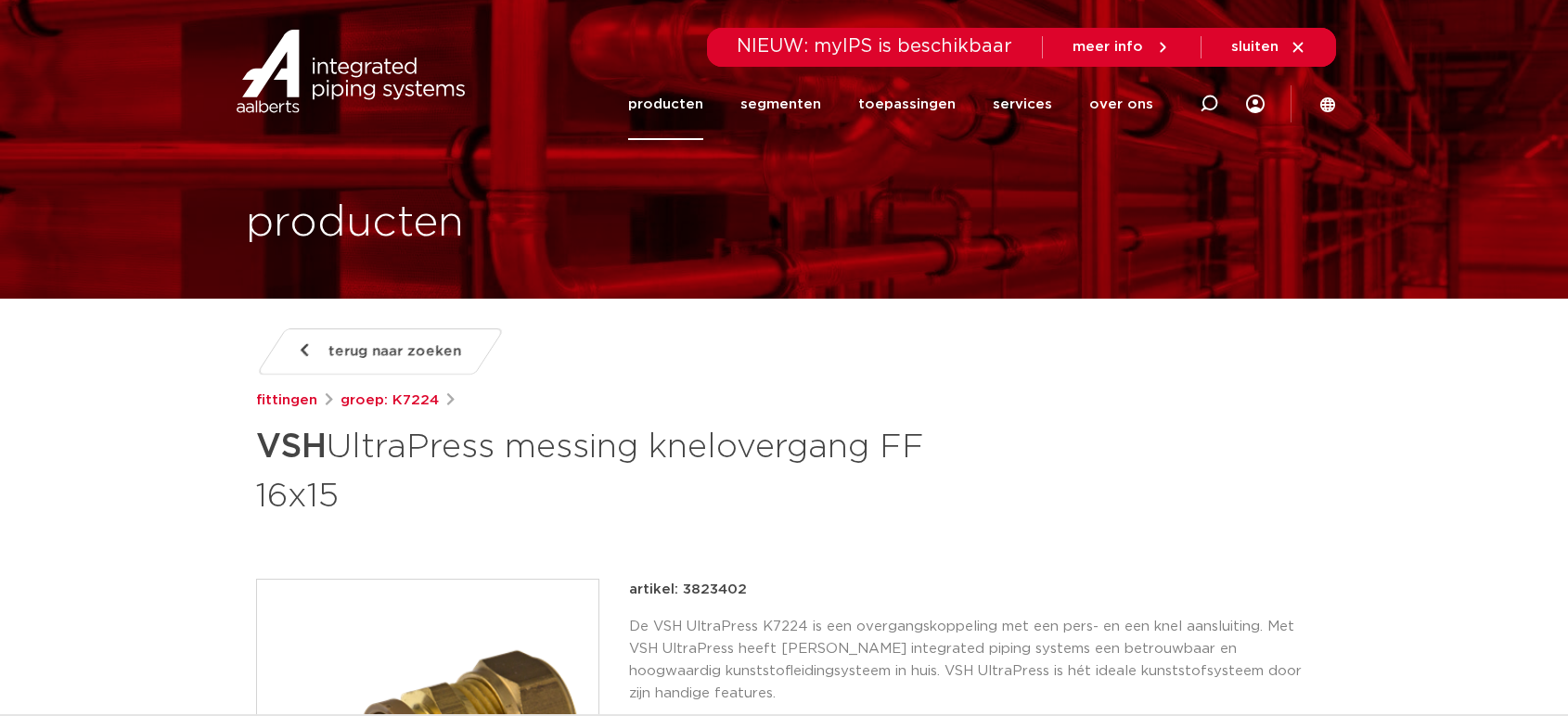 scroll, scrollTop: 0, scrollLeft: 0, axis: both 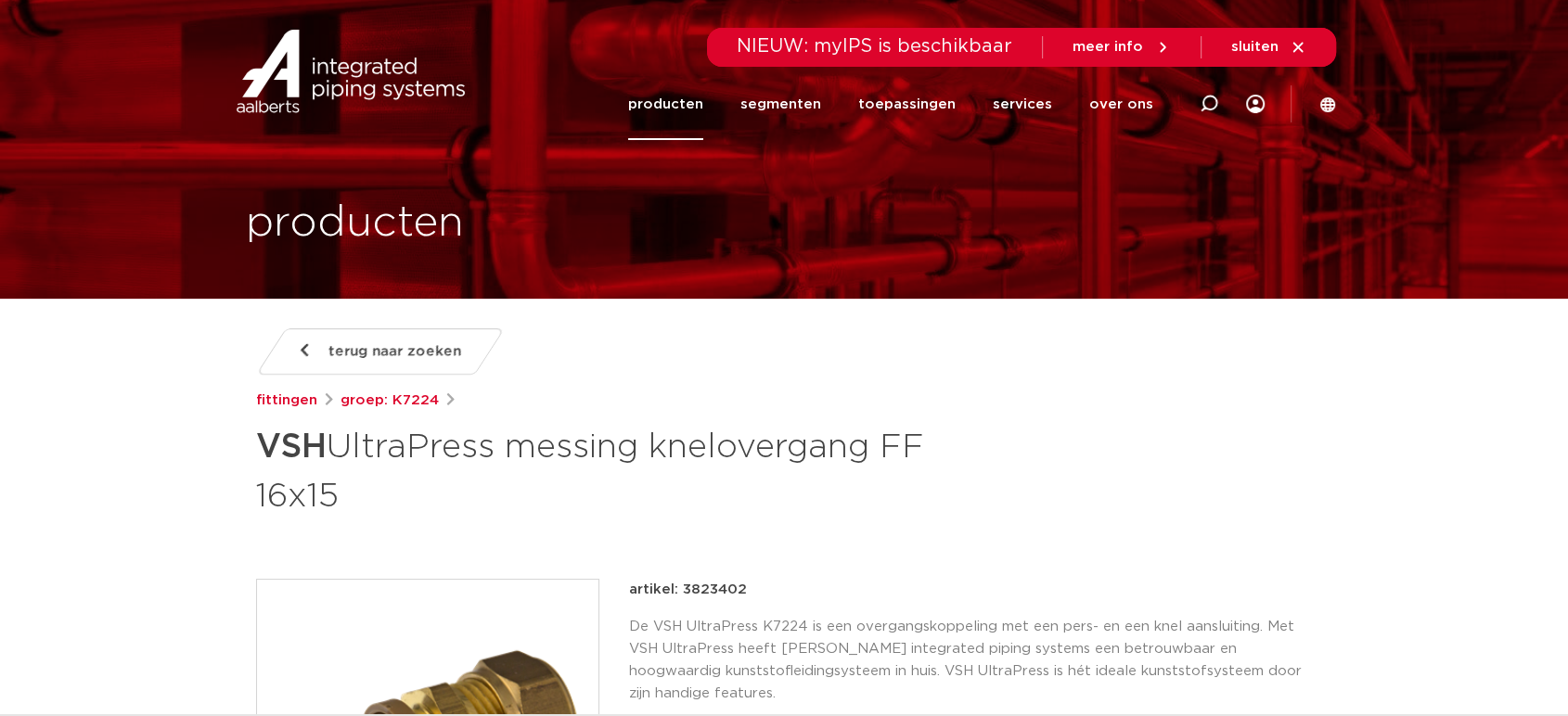 drag, startPoint x: 431, startPoint y: 512, endPoint x: 171, endPoint y: 416, distance: 277.157 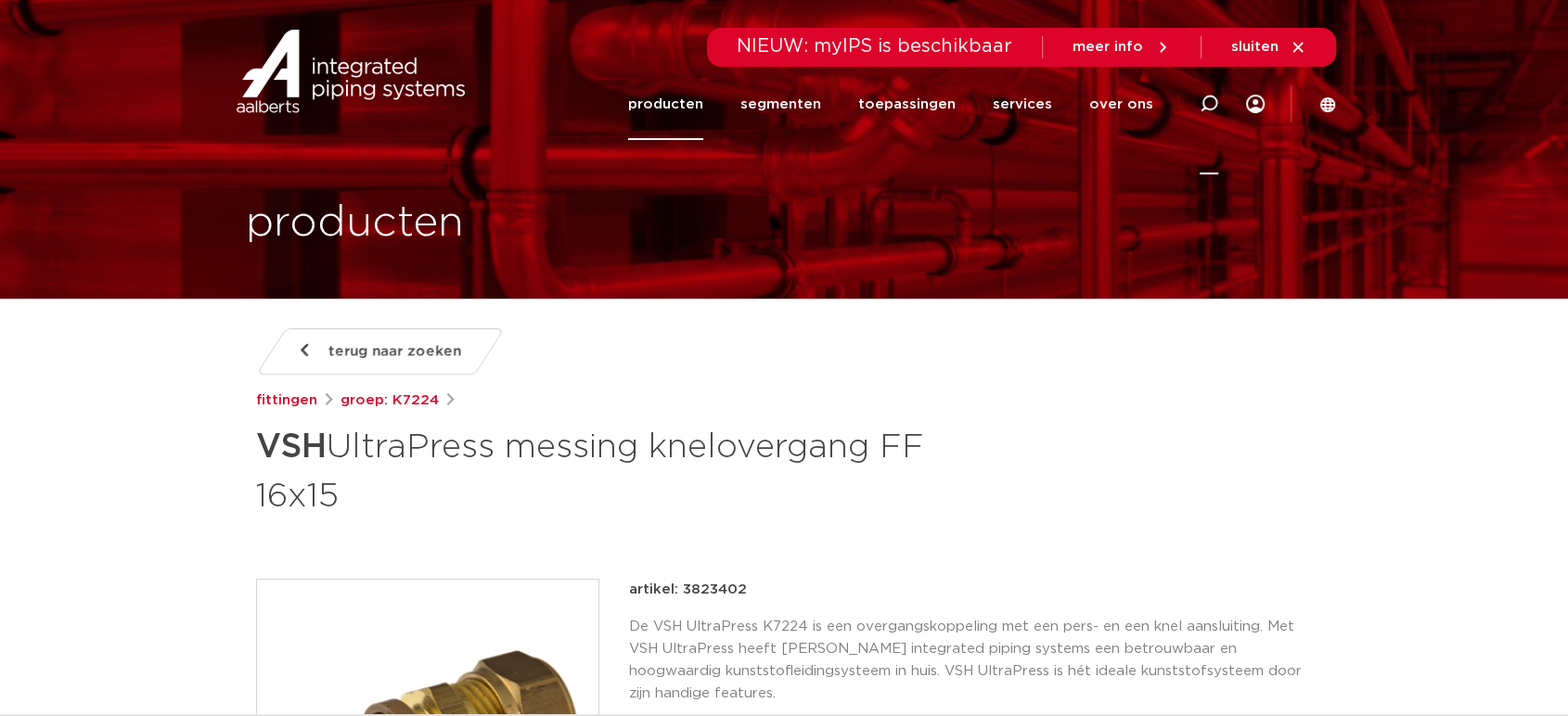 click 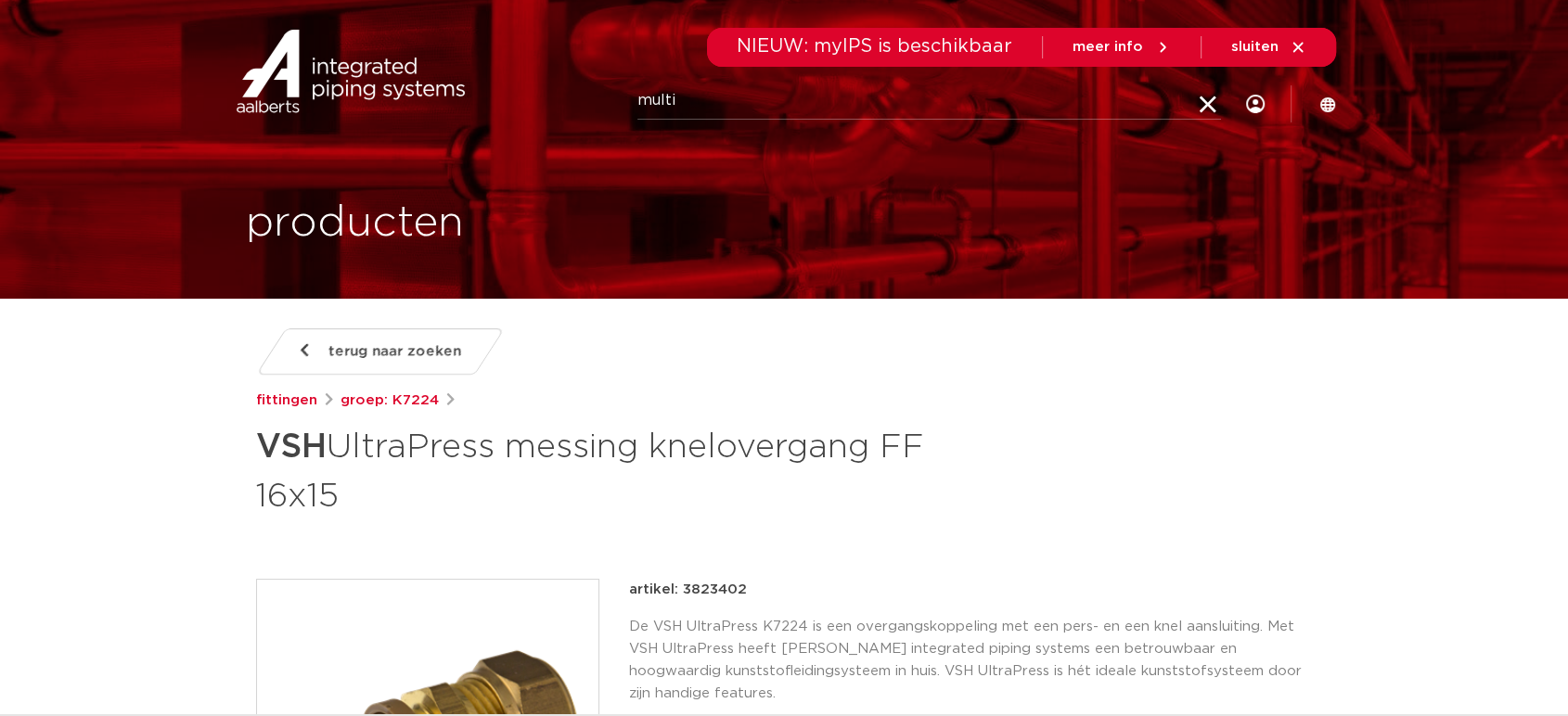 type on "multi" 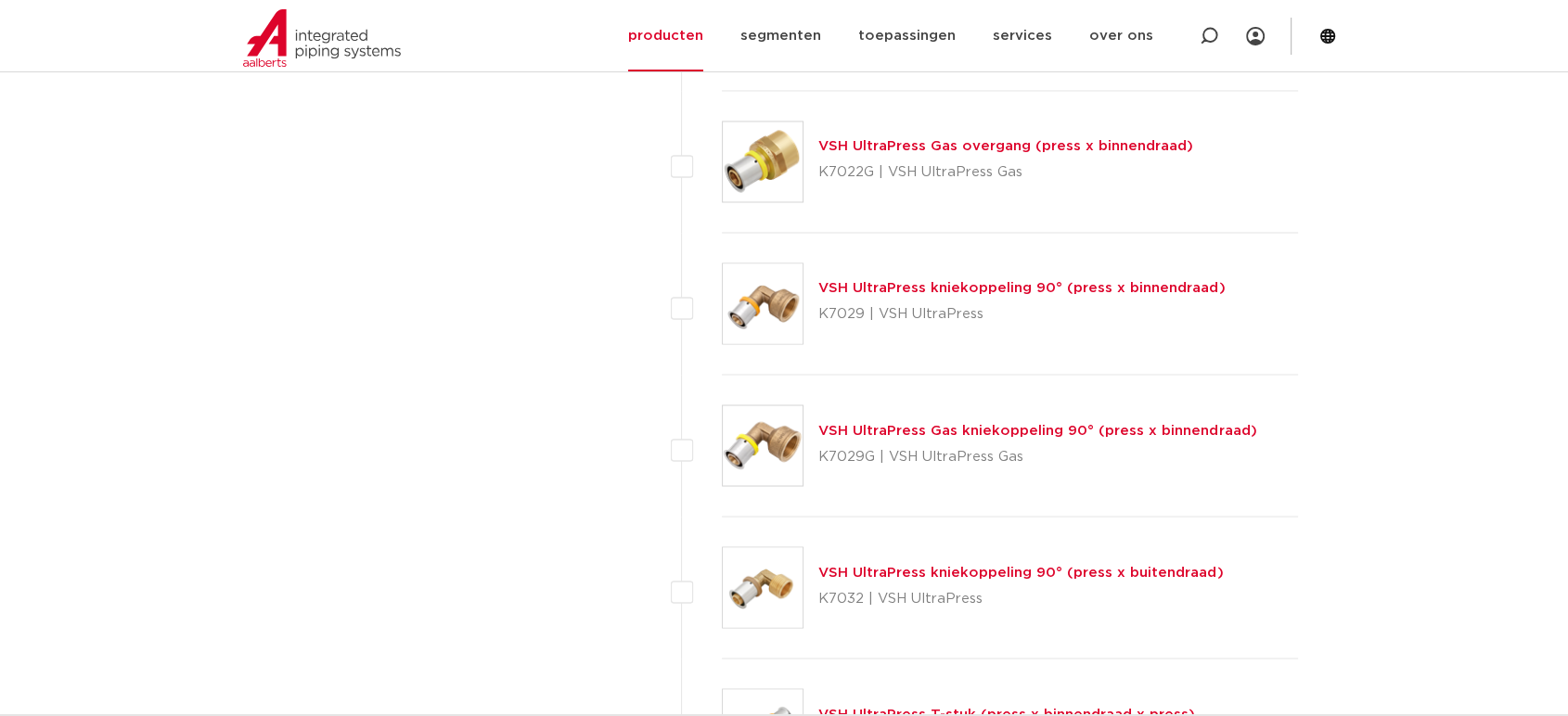 scroll, scrollTop: 0, scrollLeft: 0, axis: both 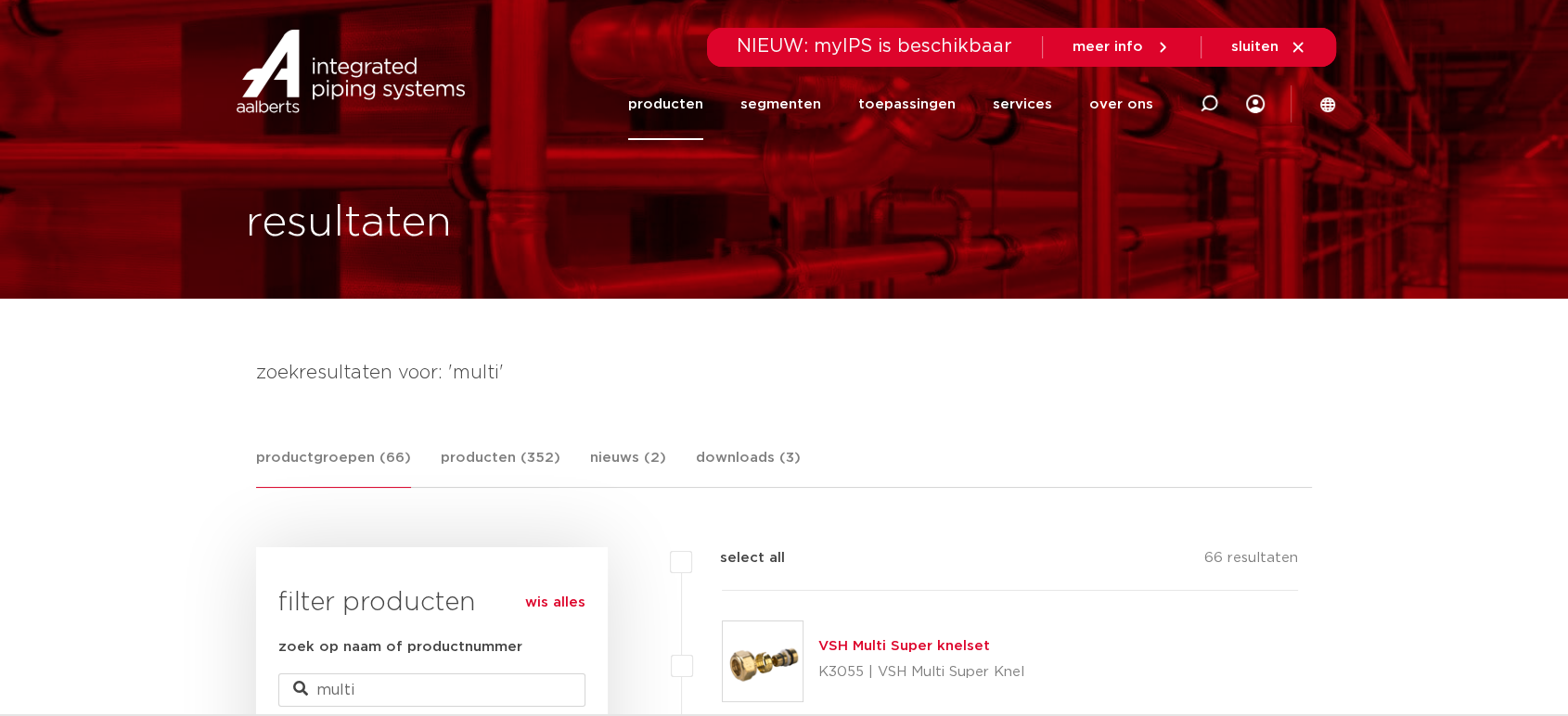 drag, startPoint x: 645, startPoint y: 352, endPoint x: 673, endPoint y: 322, distance: 41.036569 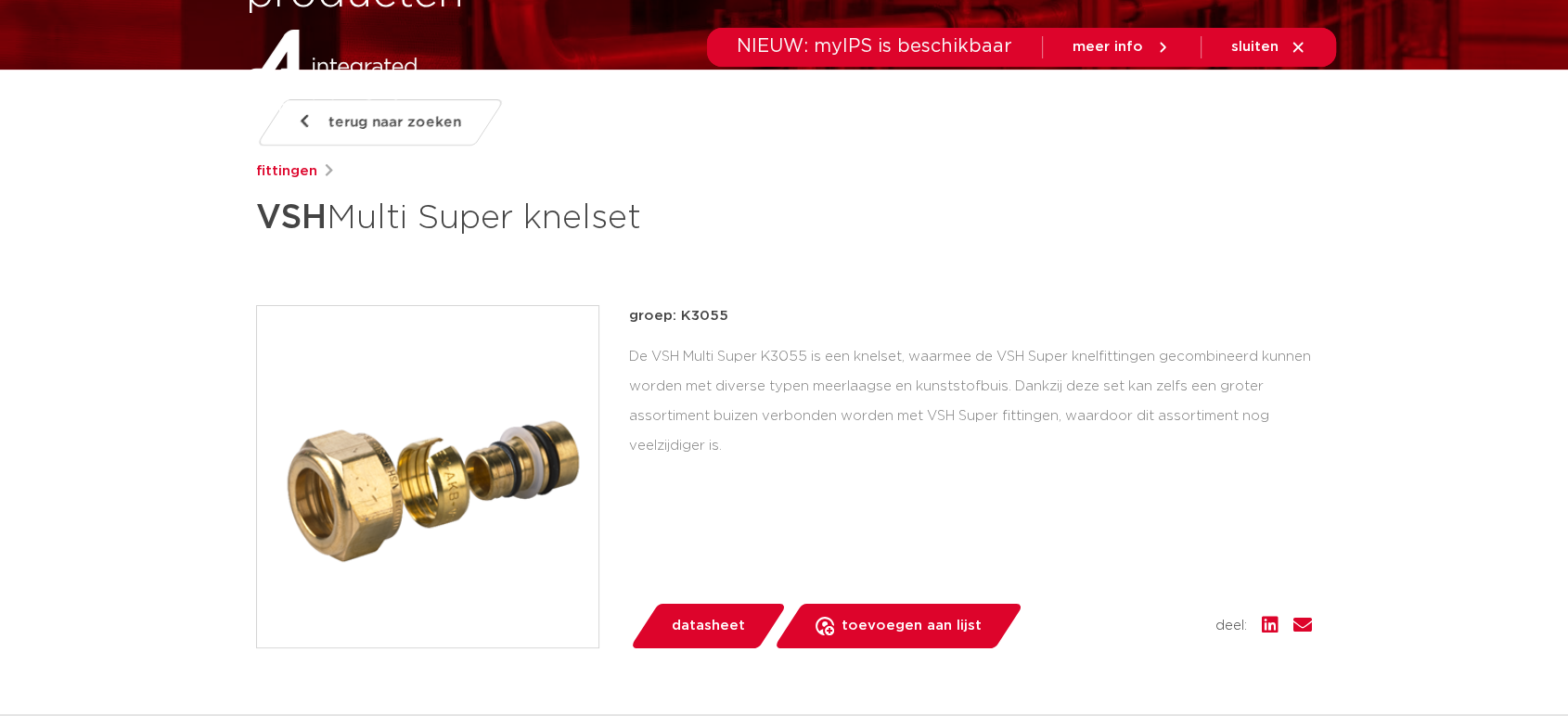 scroll, scrollTop: 0, scrollLeft: 0, axis: both 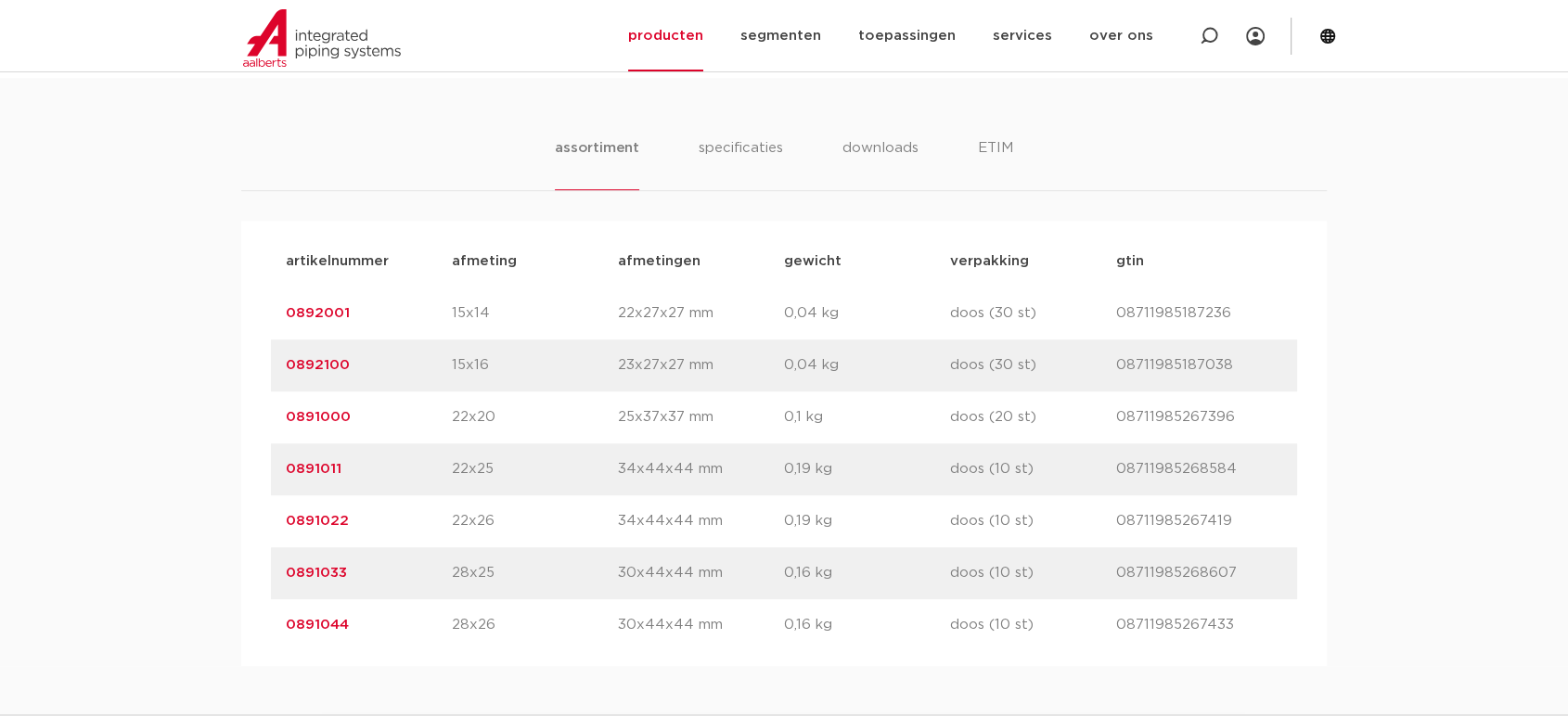 drag, startPoint x: 411, startPoint y: 366, endPoint x: 250, endPoint y: 371, distance: 161.07762 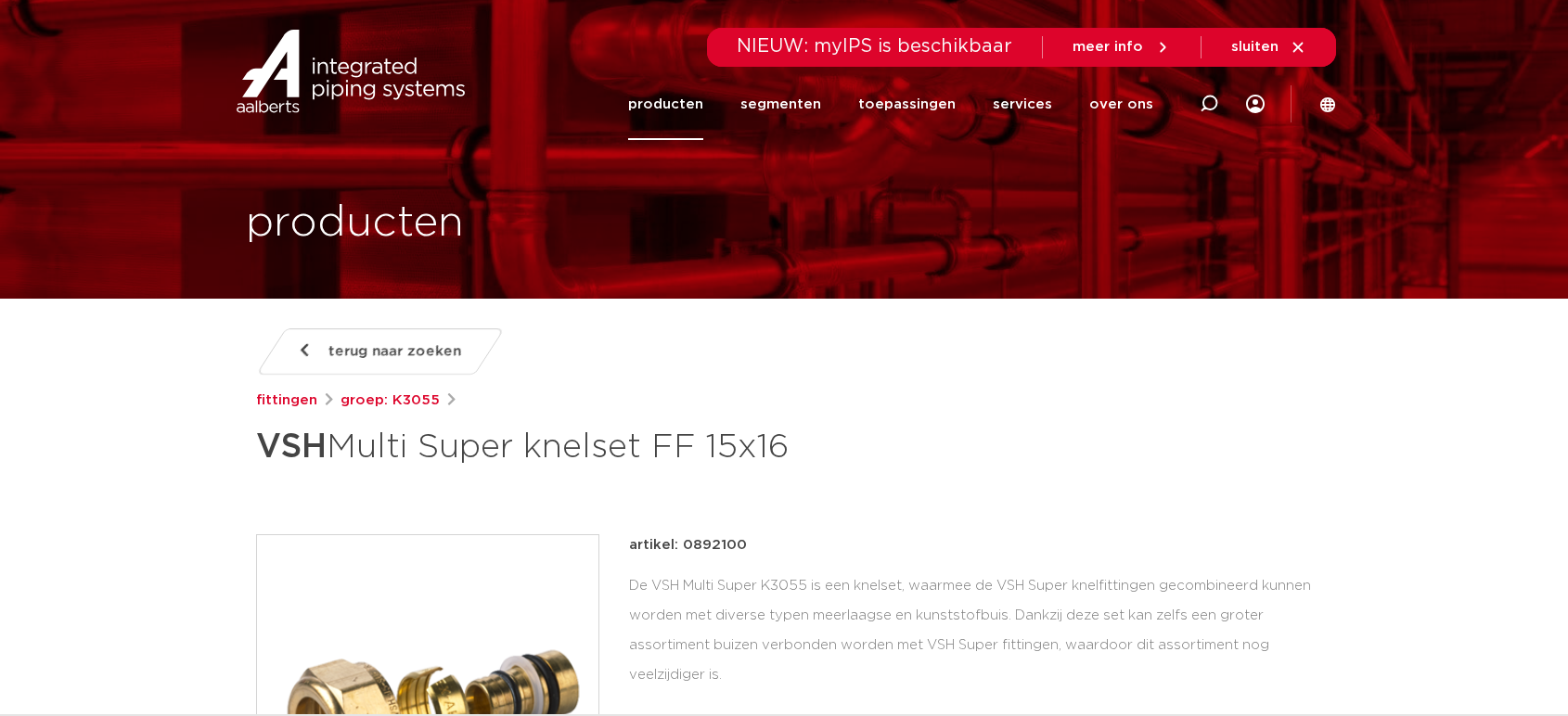 scroll, scrollTop: 0, scrollLeft: 0, axis: both 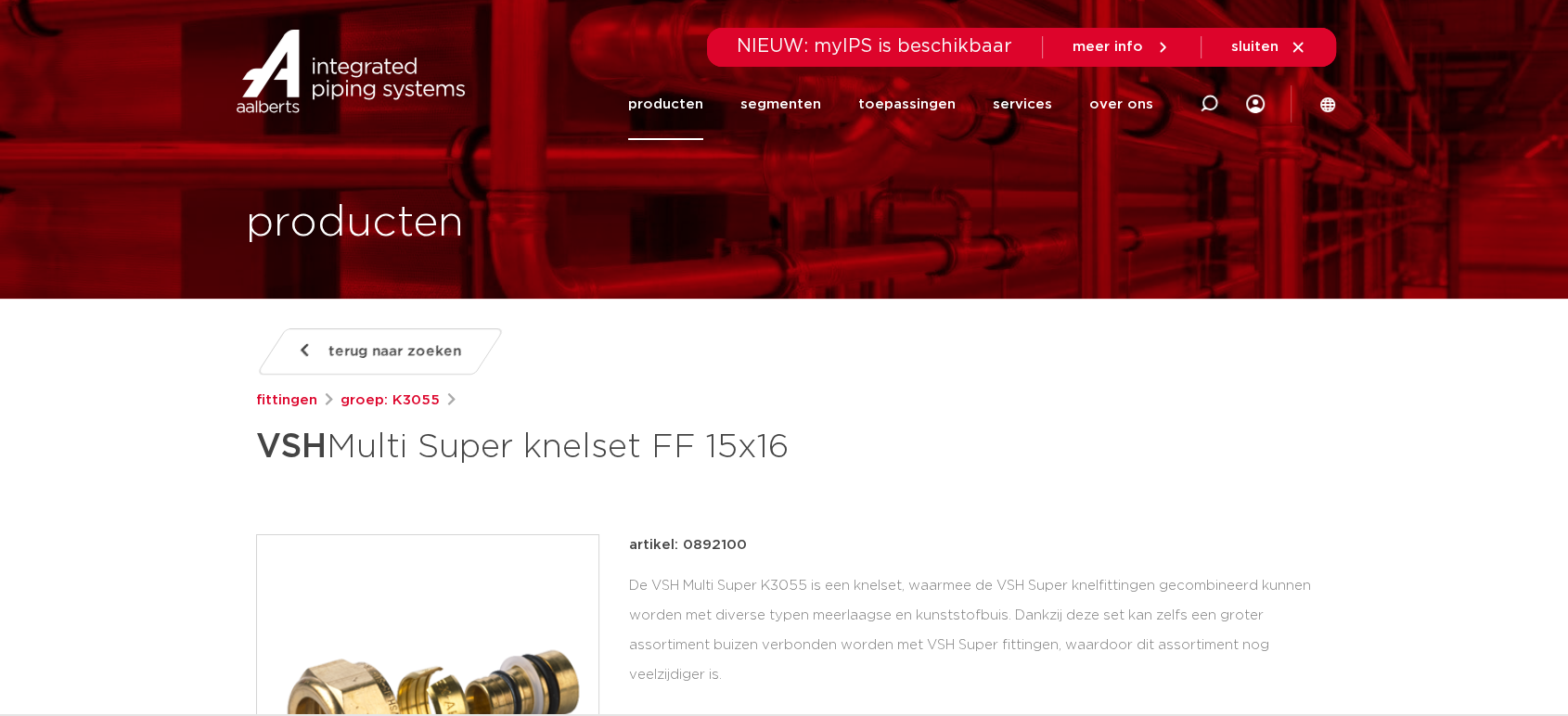 drag, startPoint x: 877, startPoint y: 442, endPoint x: 55, endPoint y: 452, distance: 822.06083 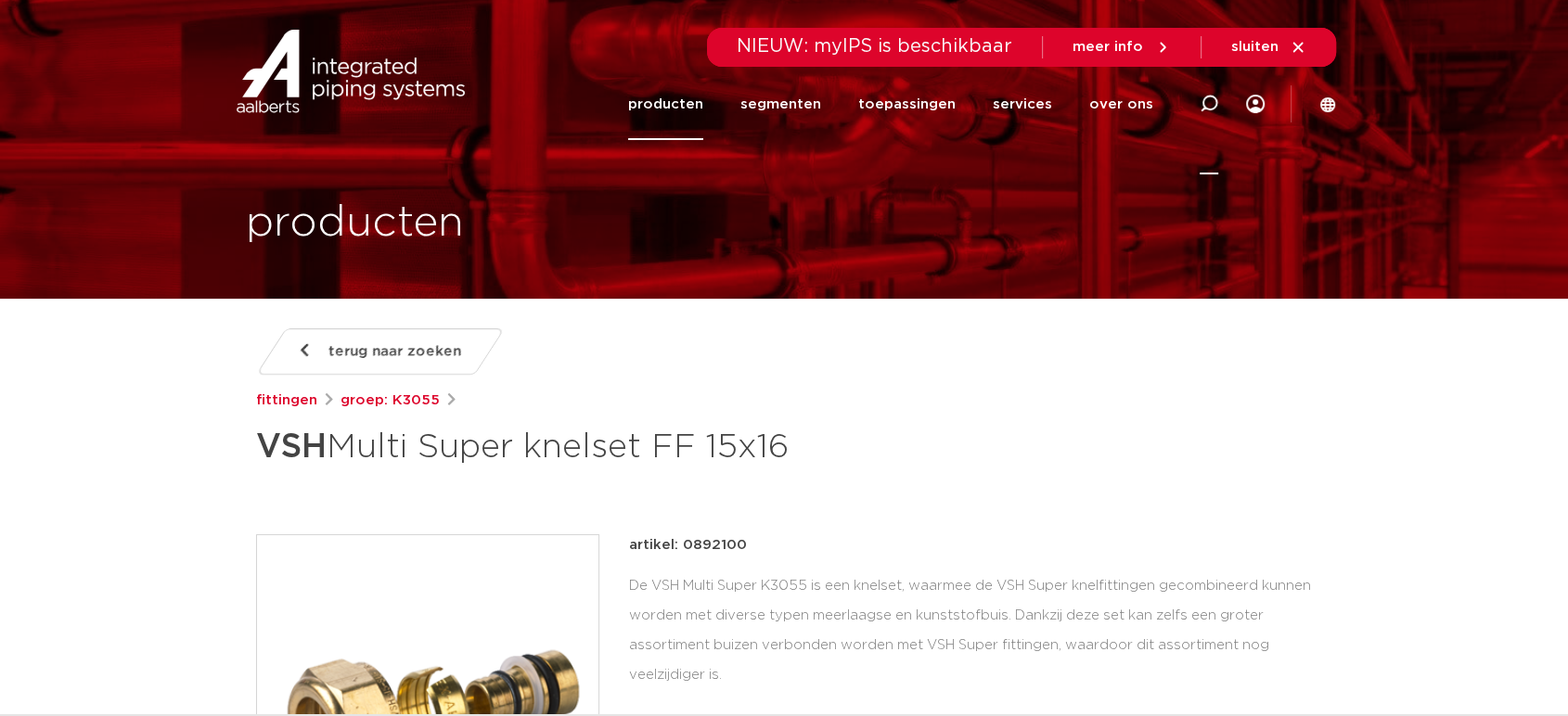 click 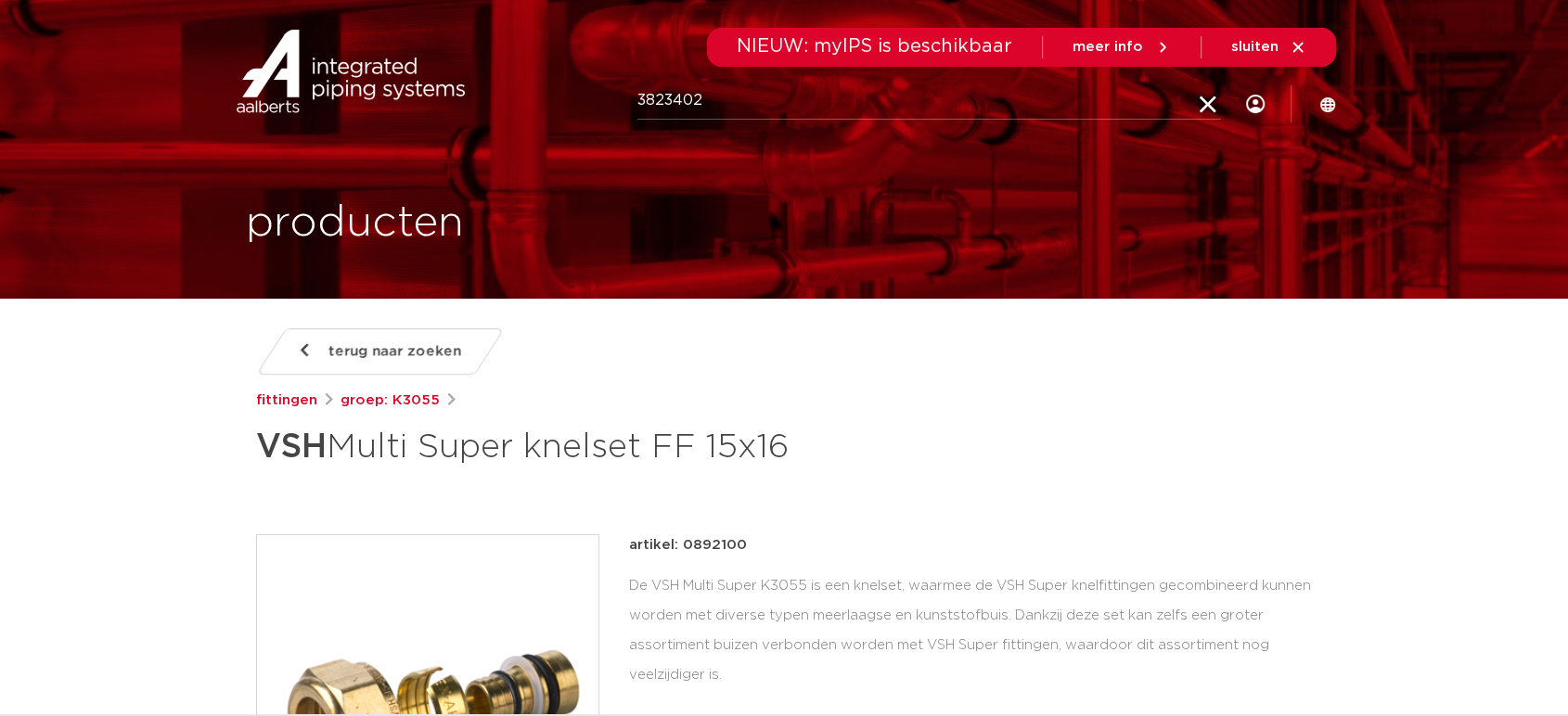 type on "3823402" 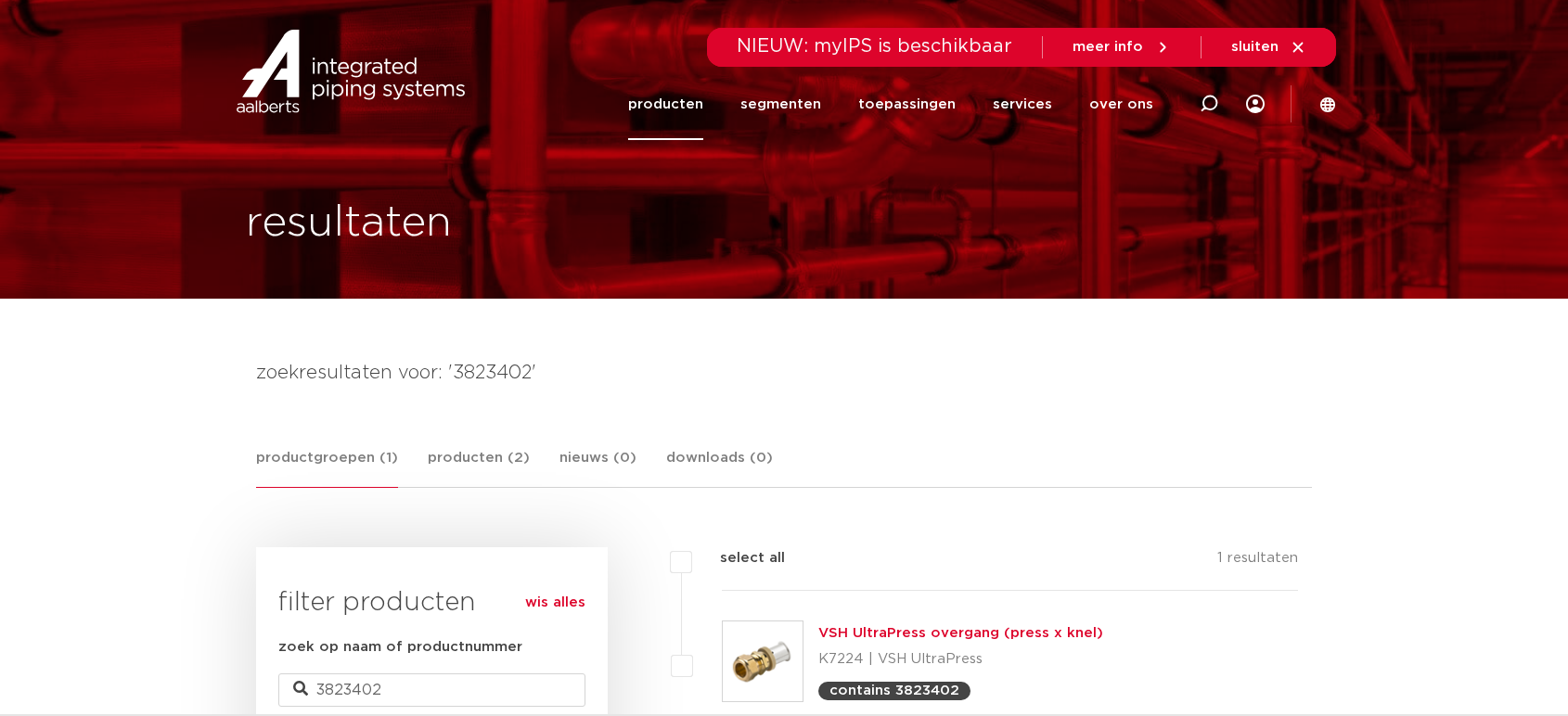 scroll, scrollTop: 0, scrollLeft: 0, axis: both 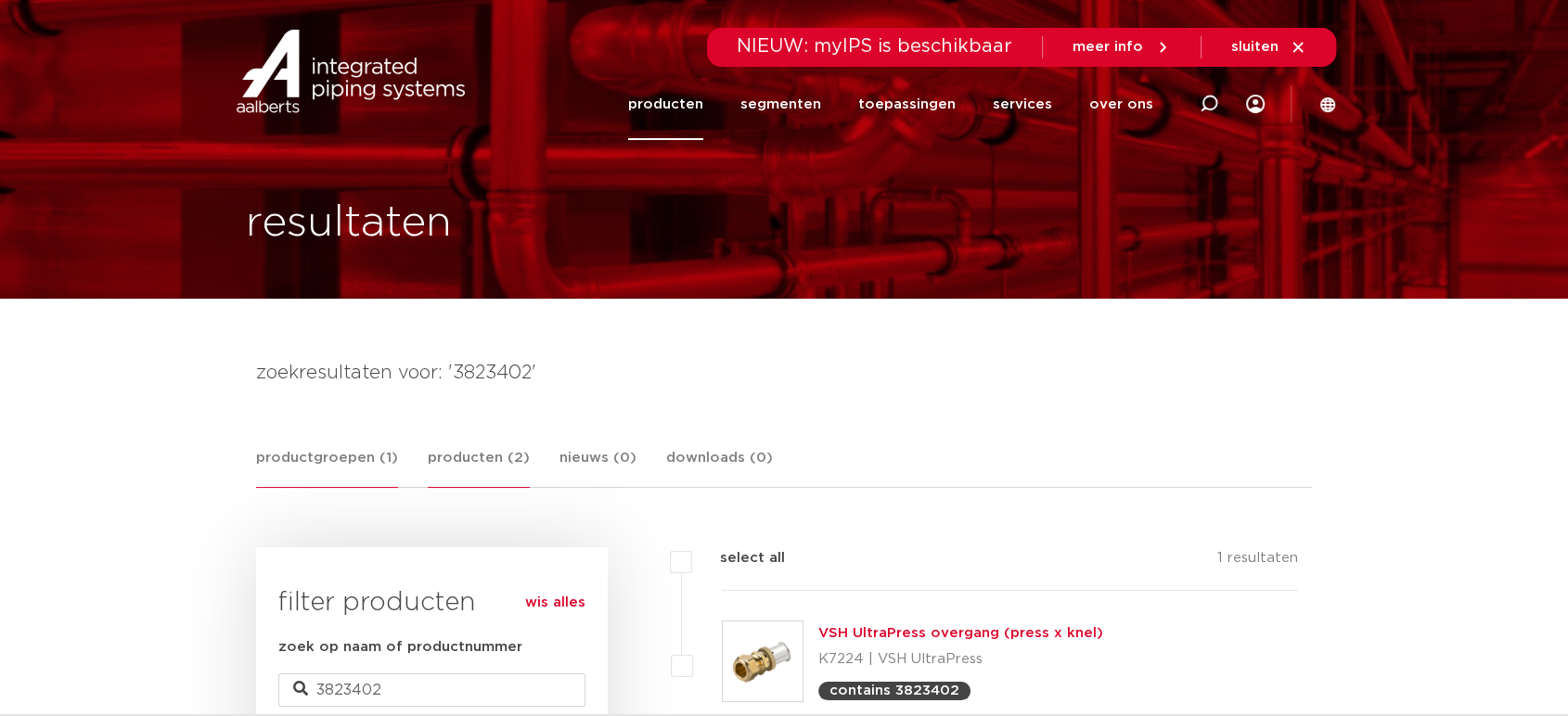 click on "producten (2)" at bounding box center [479, 467] 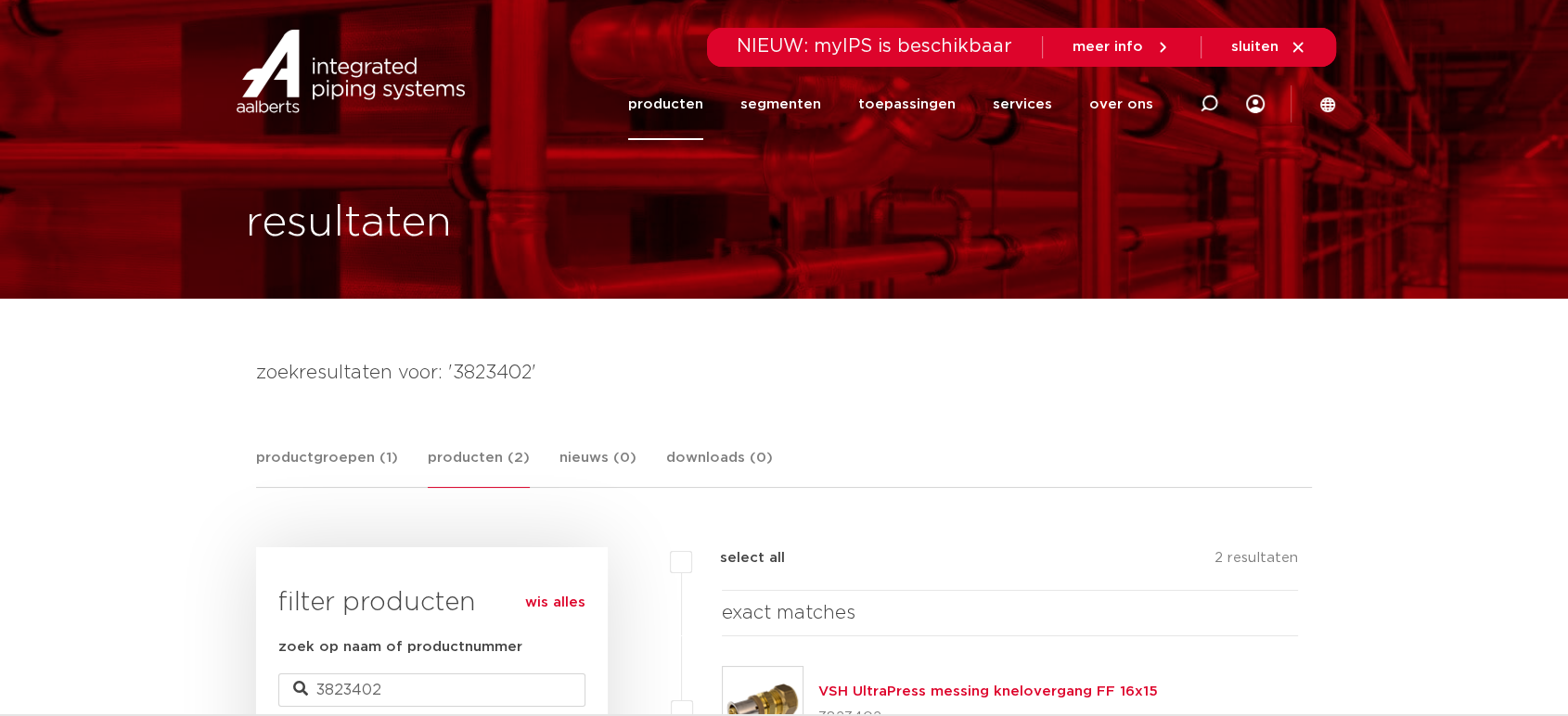 click on "VSH UltraPress messing knelovergang FF 16x15
3823402" at bounding box center [988, 707] 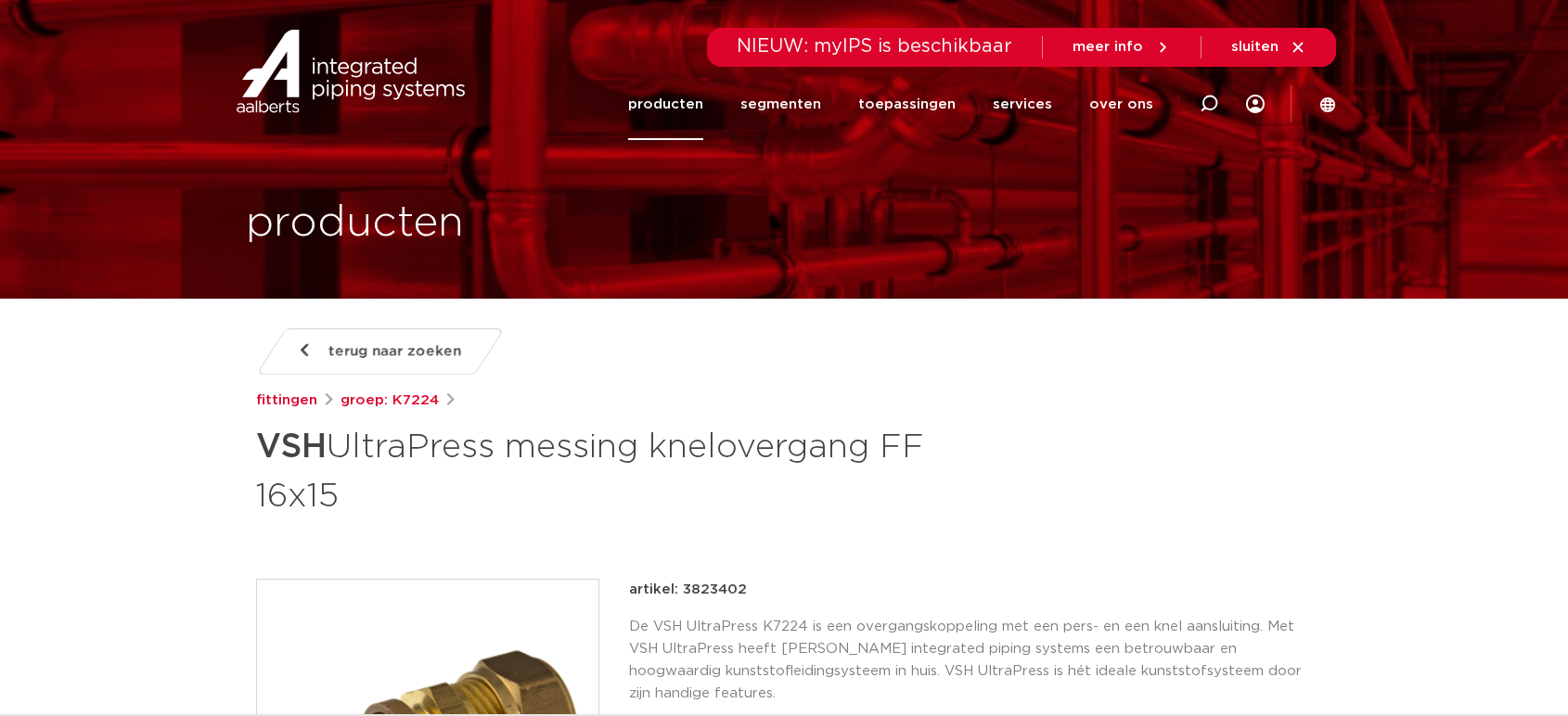 scroll, scrollTop: 0, scrollLeft: 0, axis: both 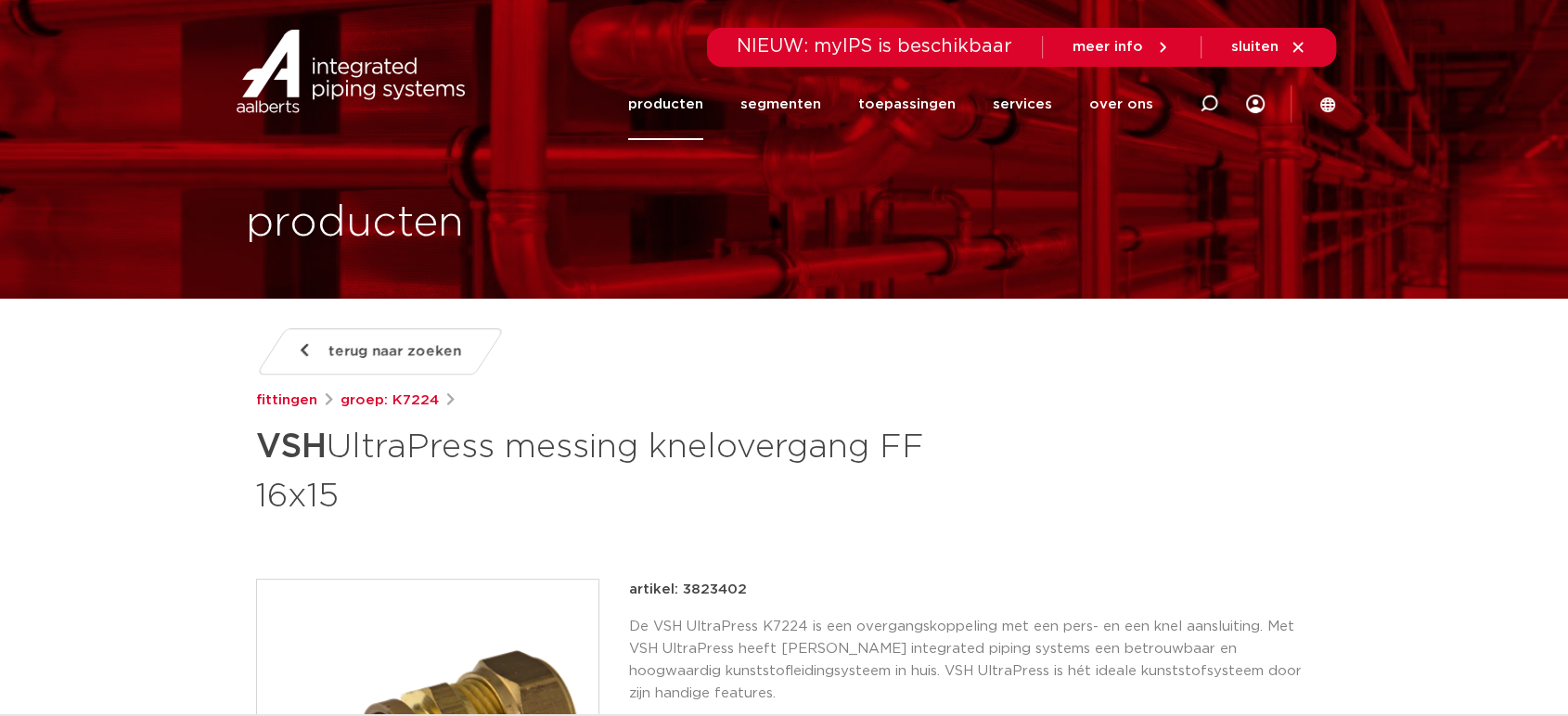 click on "services
services overzicht
downloads
Aalberts IPS design service
Aalberts IPS Revit plug-in
press tool selector
balancing valve sizing tool" 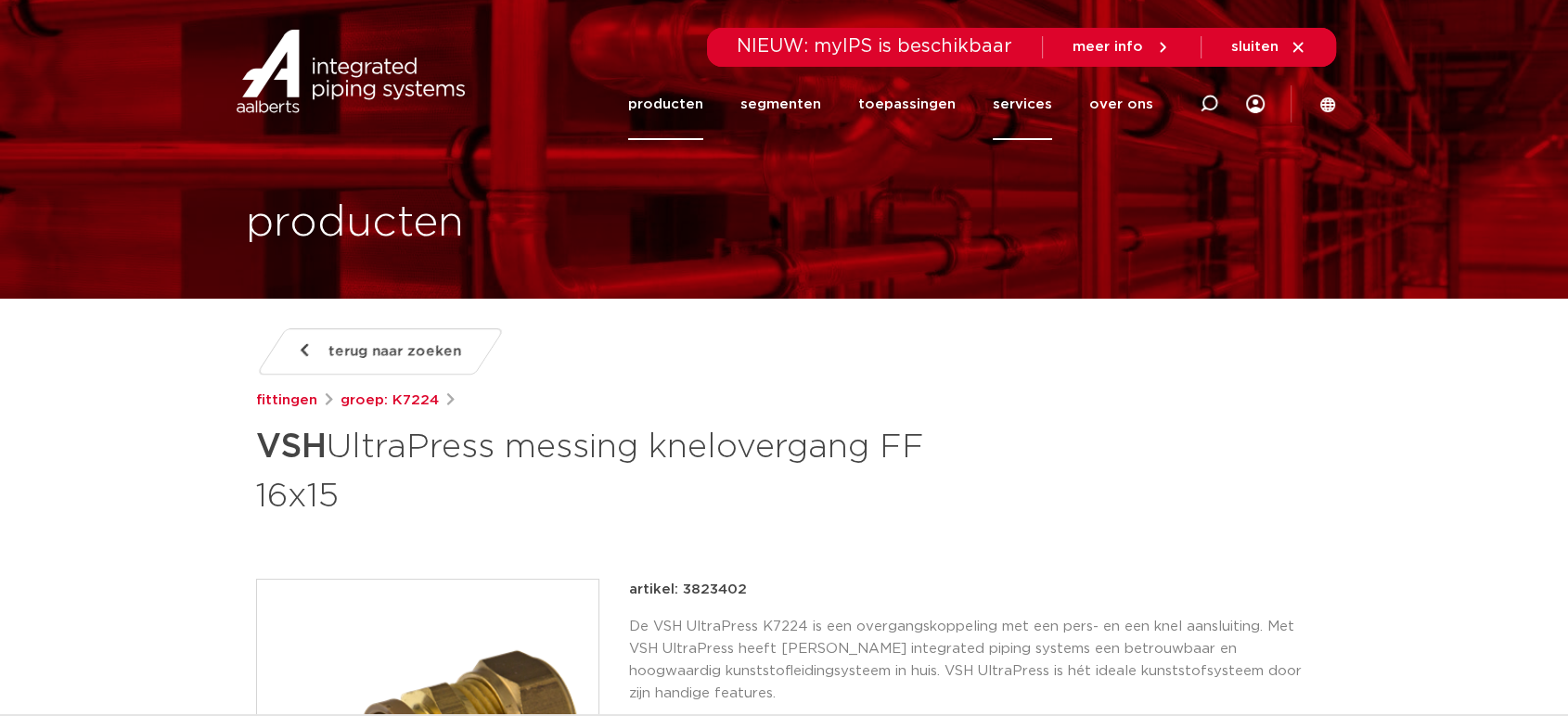 click on "services" 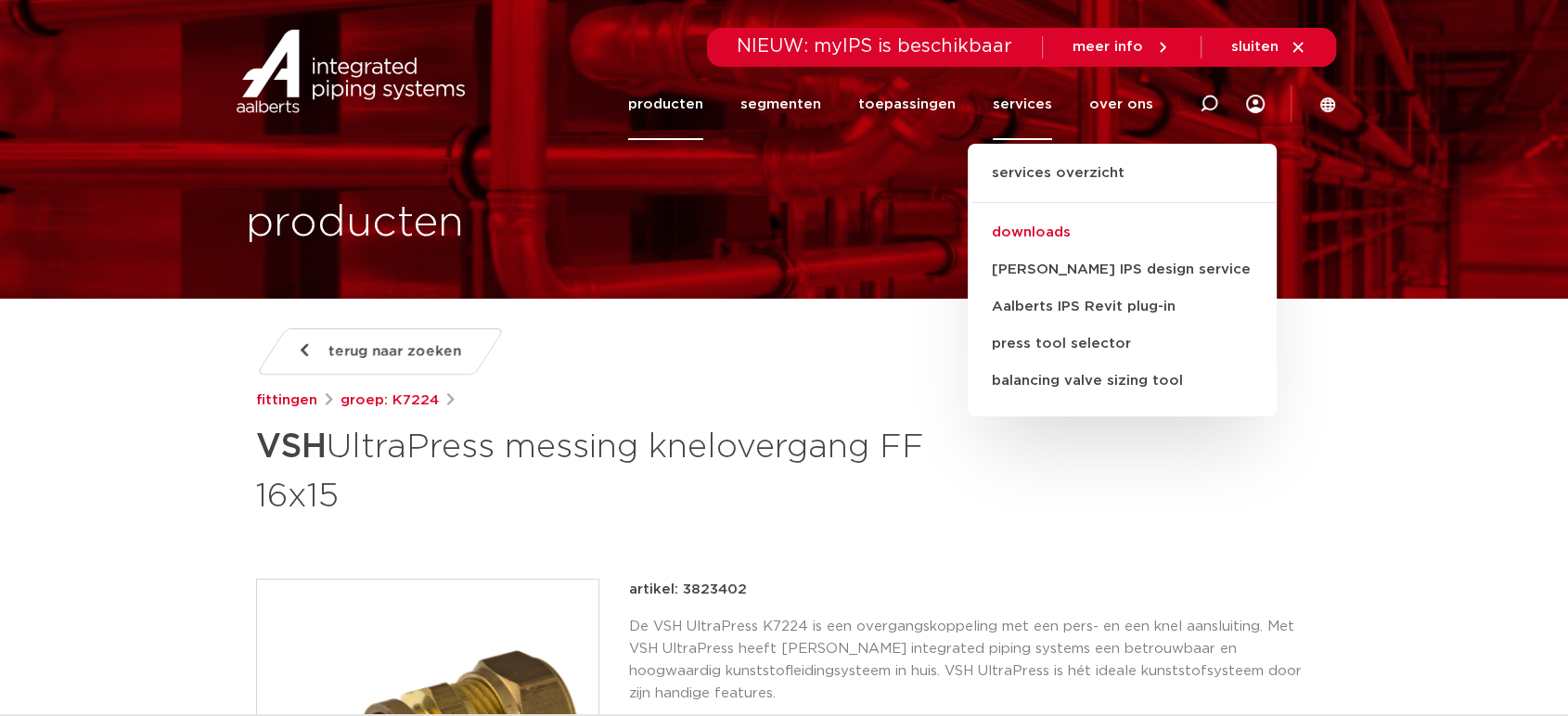 click on "downloads" 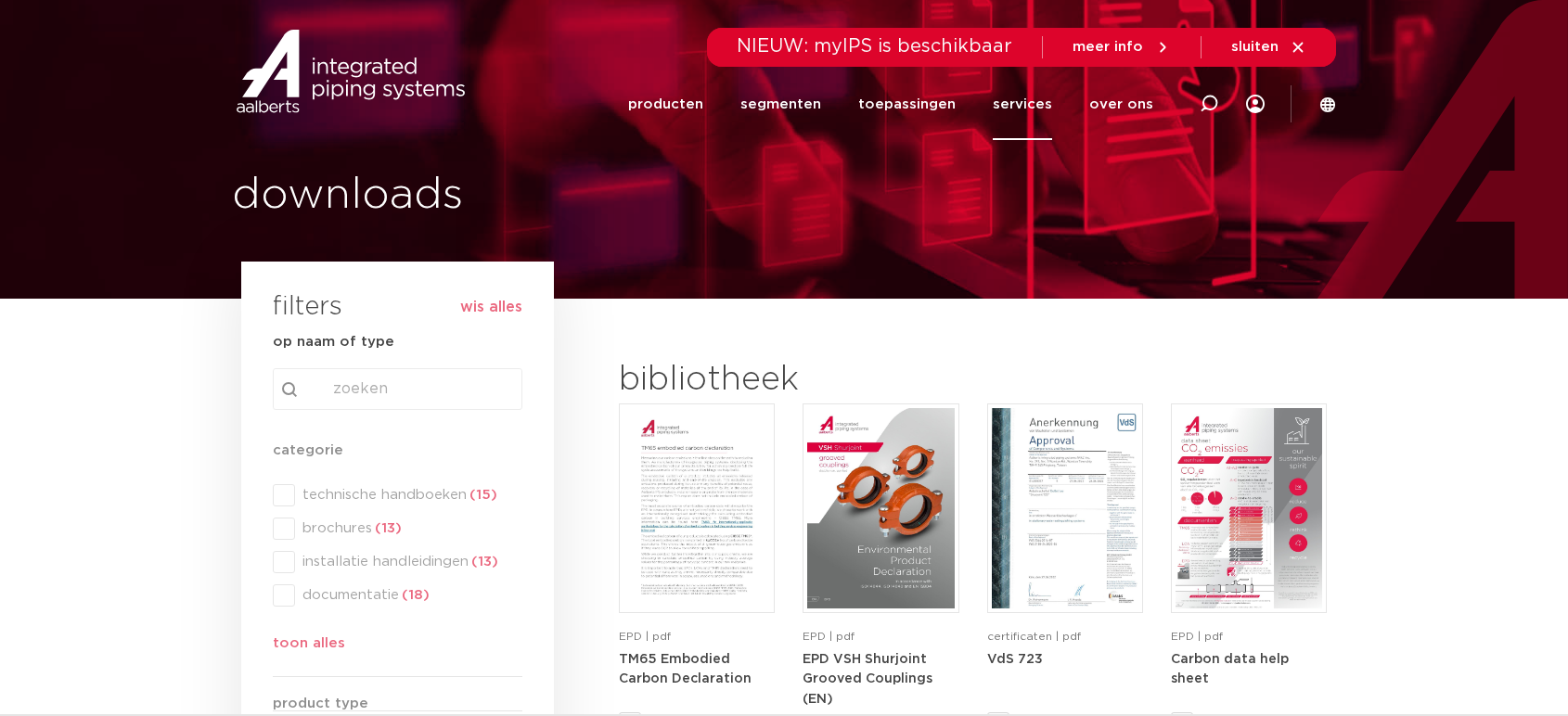 scroll, scrollTop: 0, scrollLeft: 0, axis: both 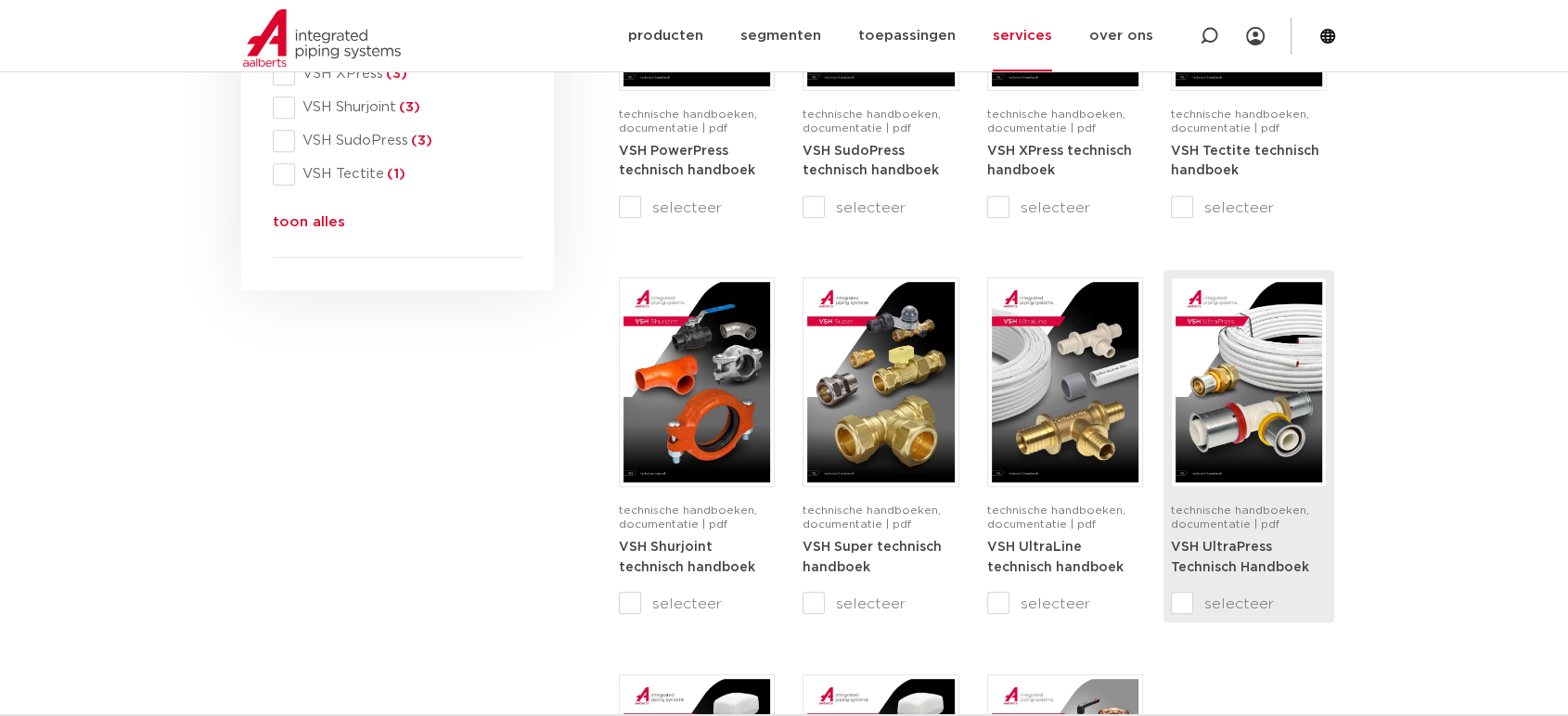 click at bounding box center (1249, 382) 